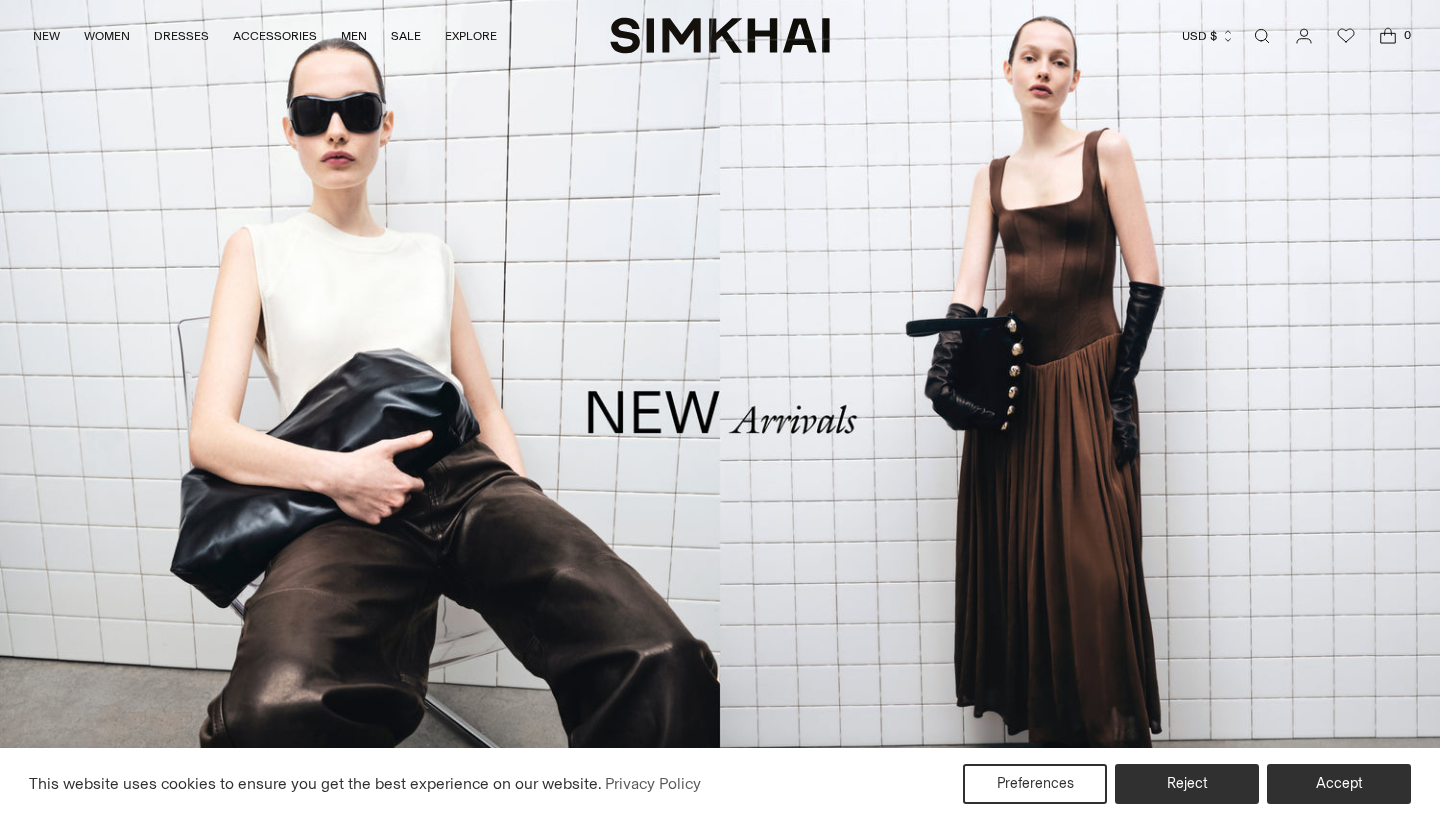 scroll, scrollTop: 0, scrollLeft: 0, axis: both 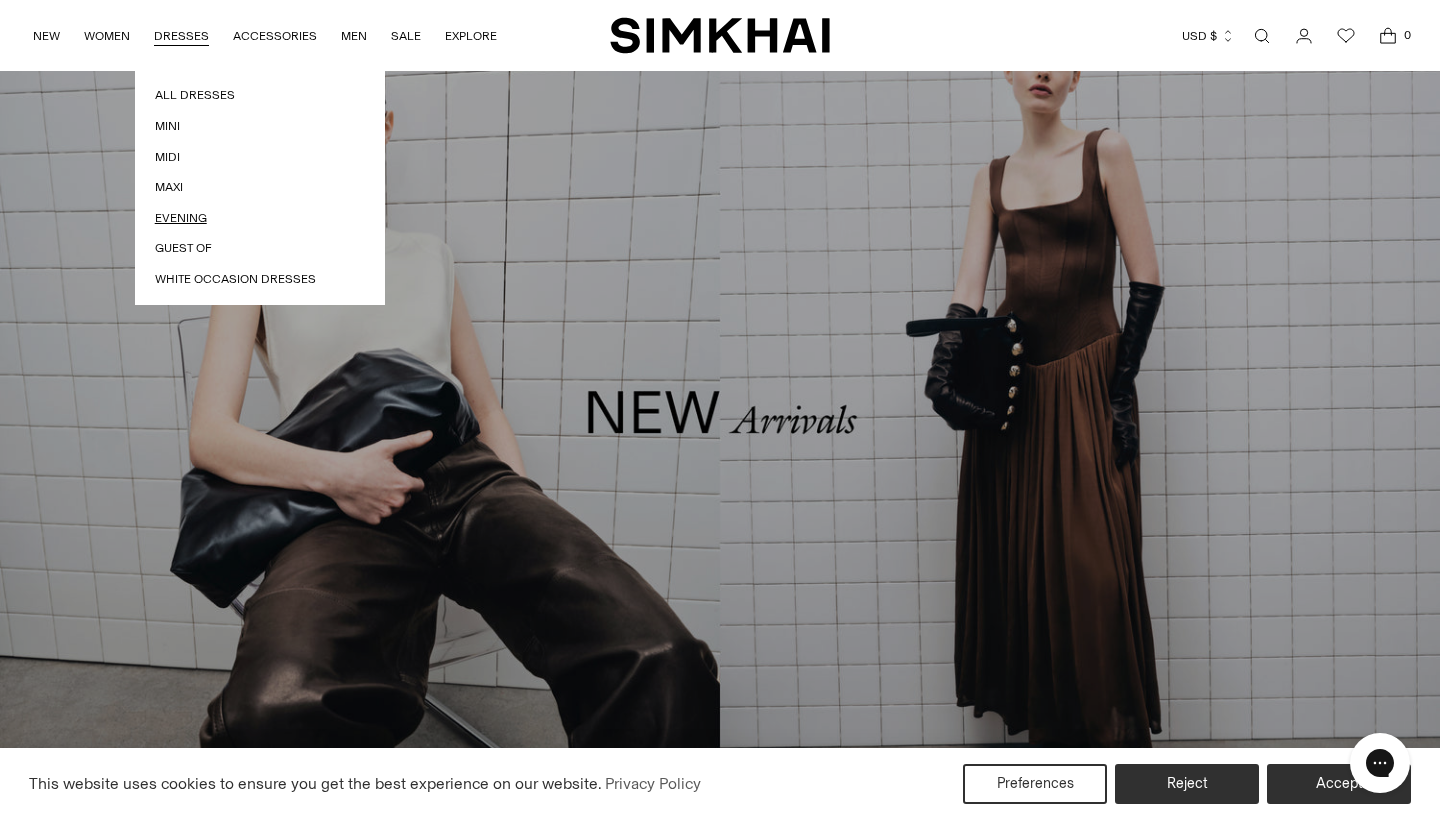 click on "Evening" at bounding box center [260, 218] 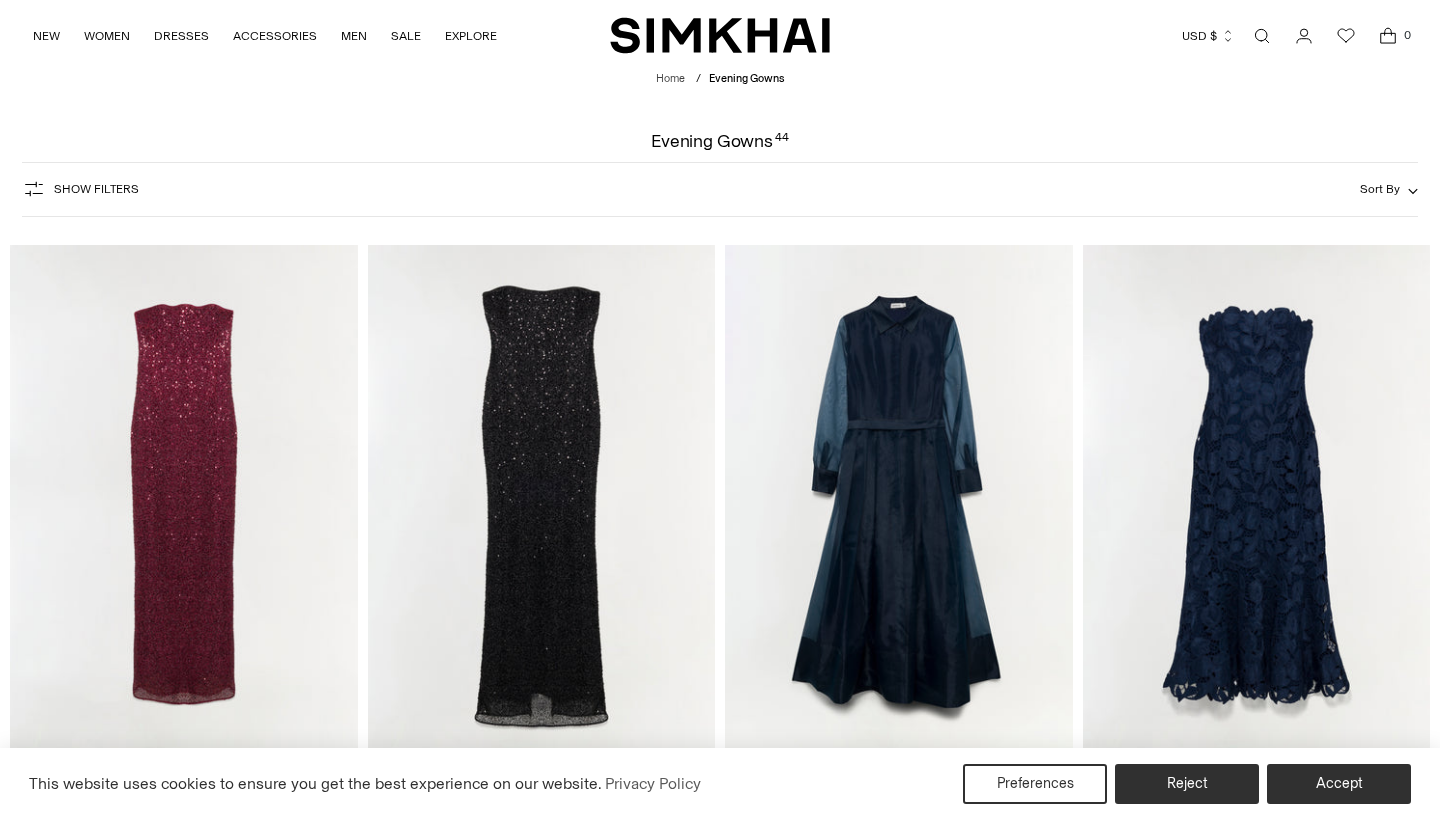 scroll, scrollTop: 0, scrollLeft: 0, axis: both 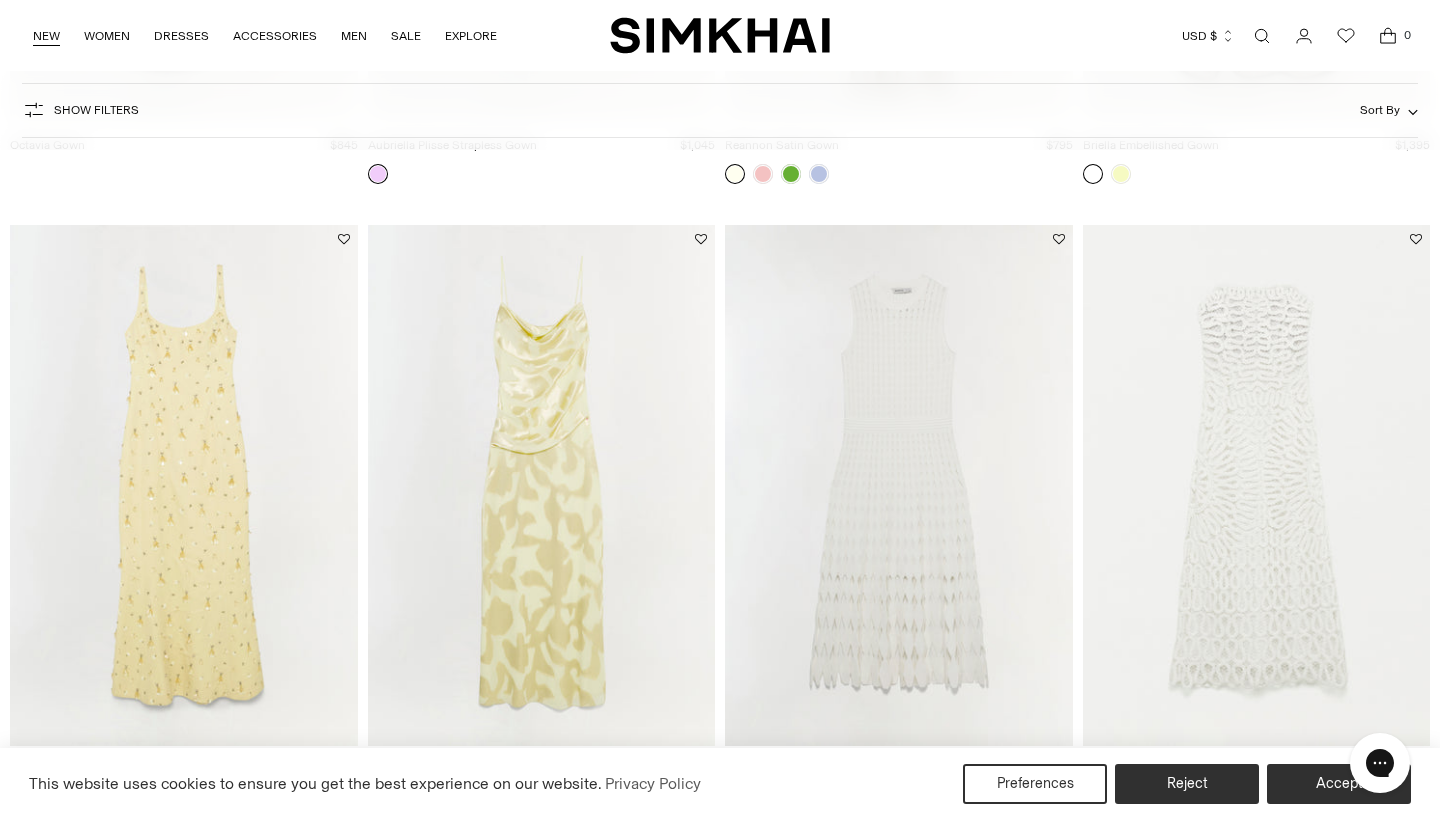 click on "NEW" at bounding box center [46, 36] 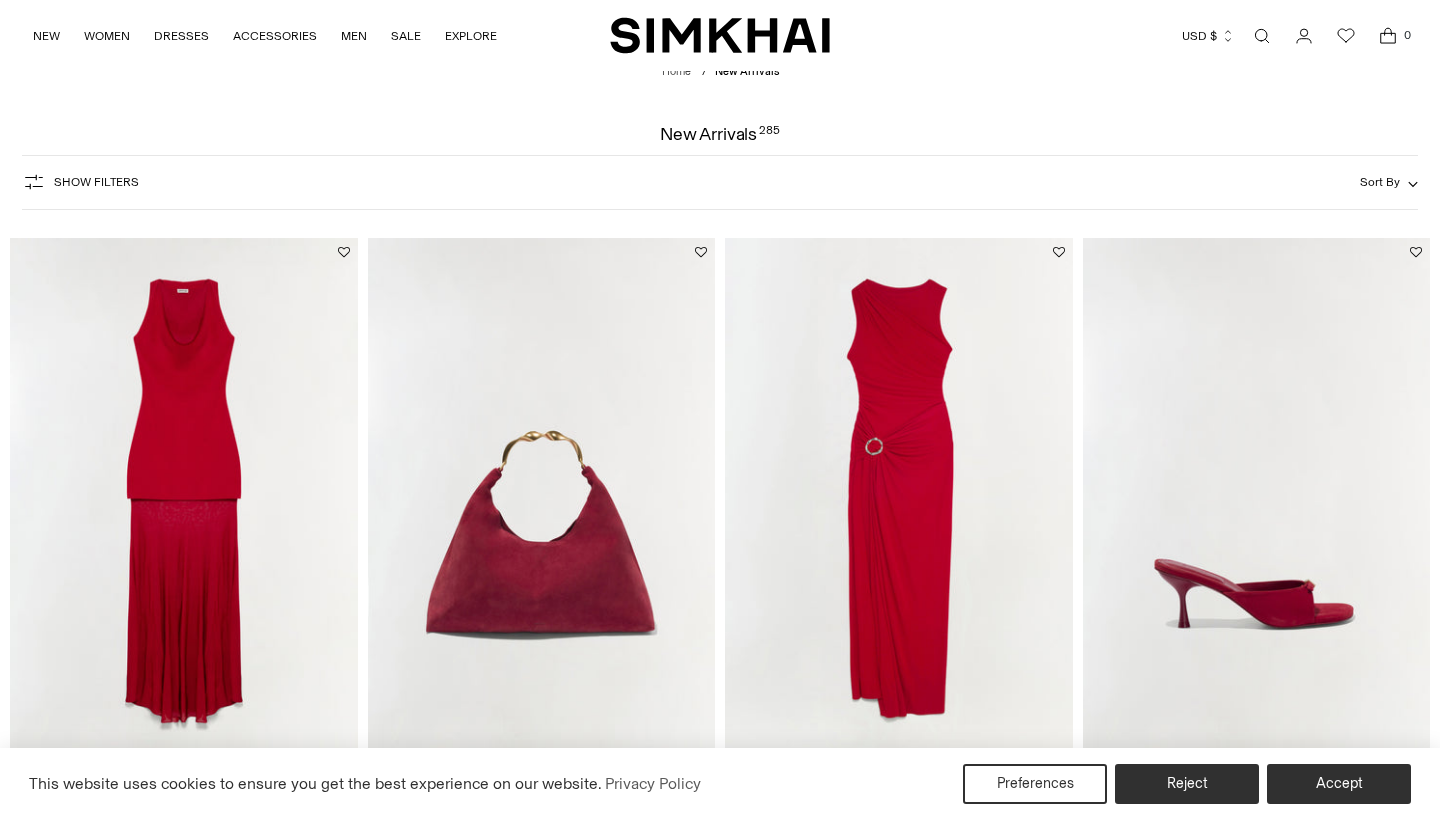 scroll, scrollTop: 37, scrollLeft: 0, axis: vertical 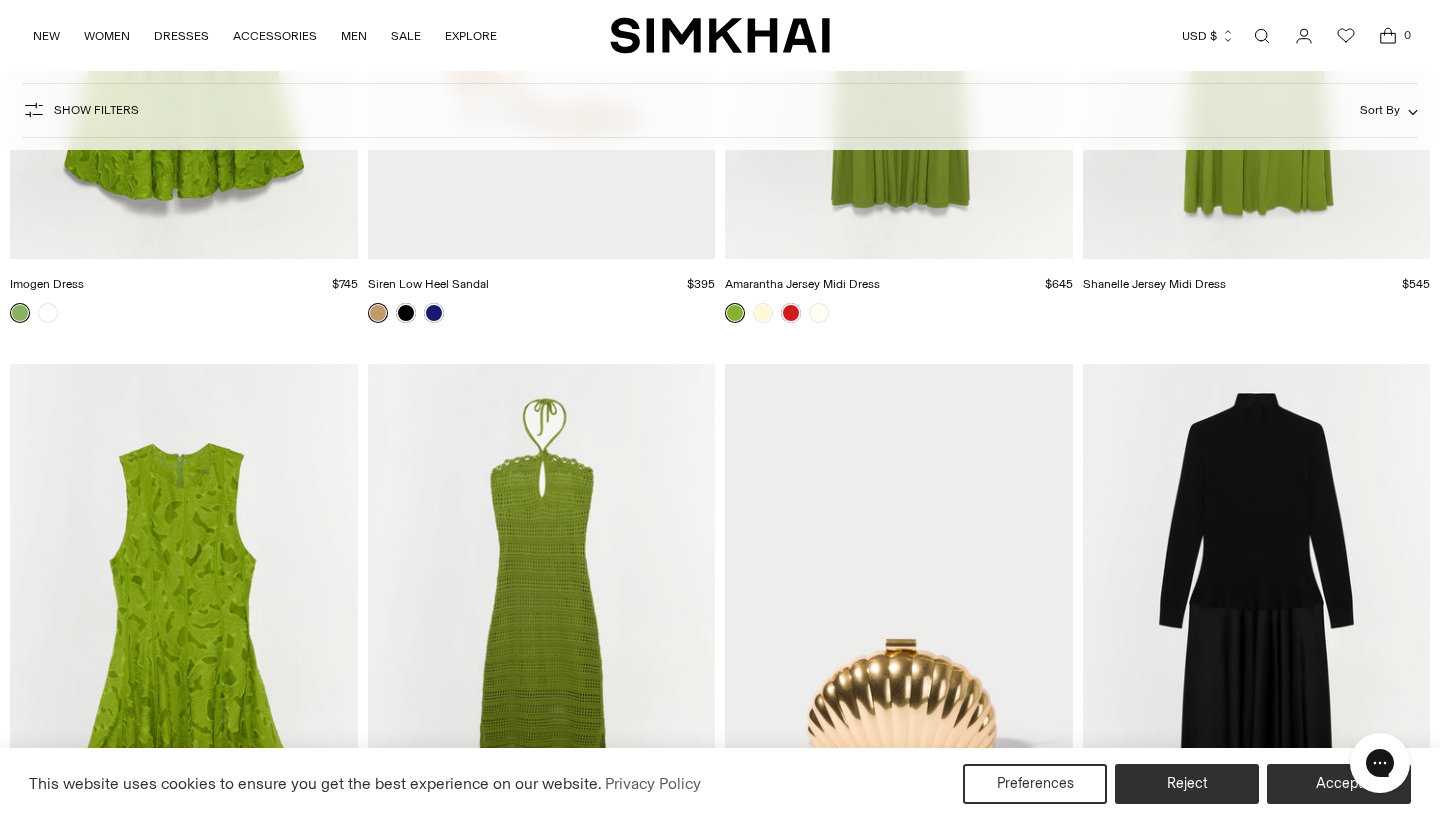click 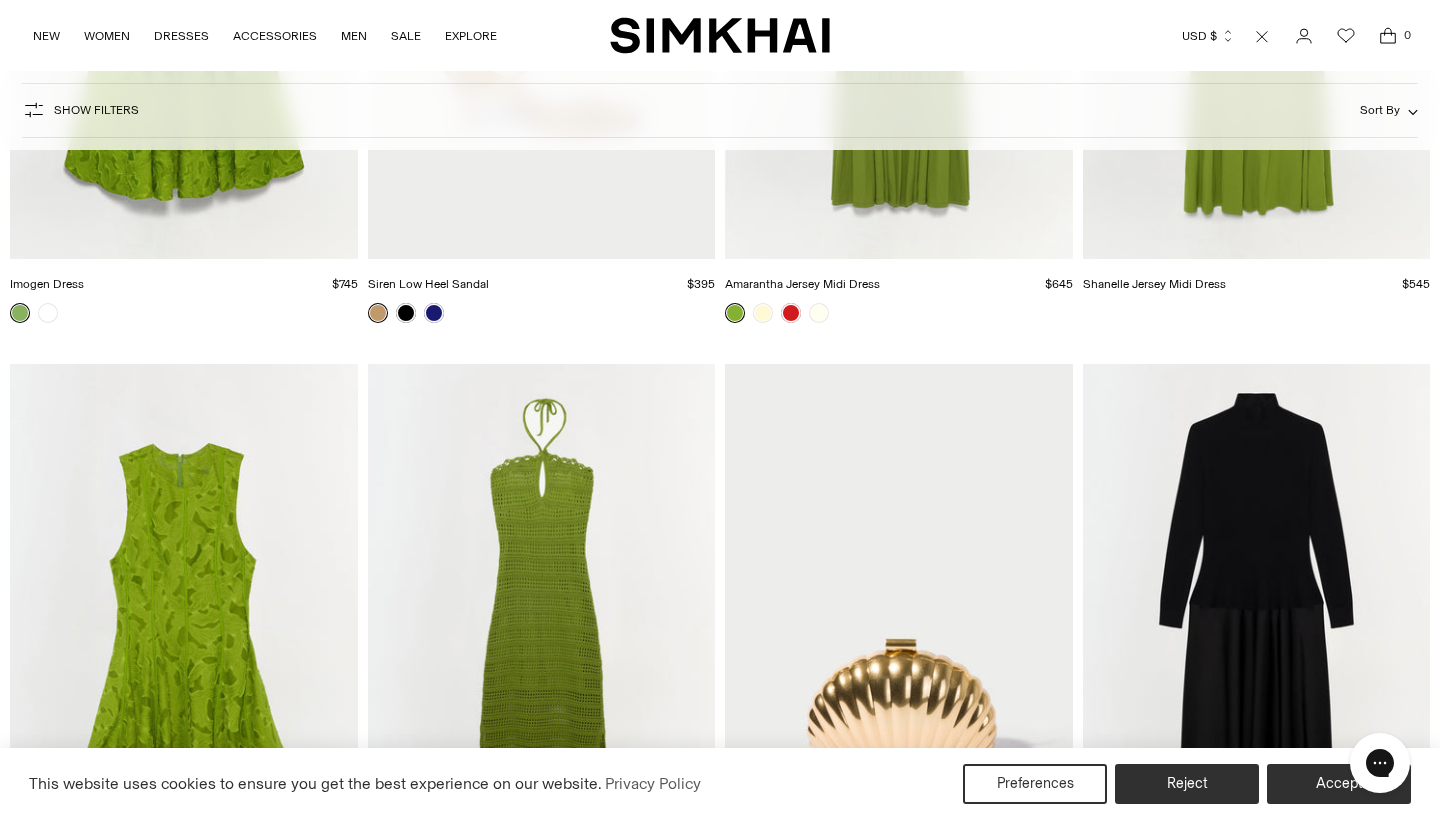 scroll, scrollTop: 0, scrollLeft: 0, axis: both 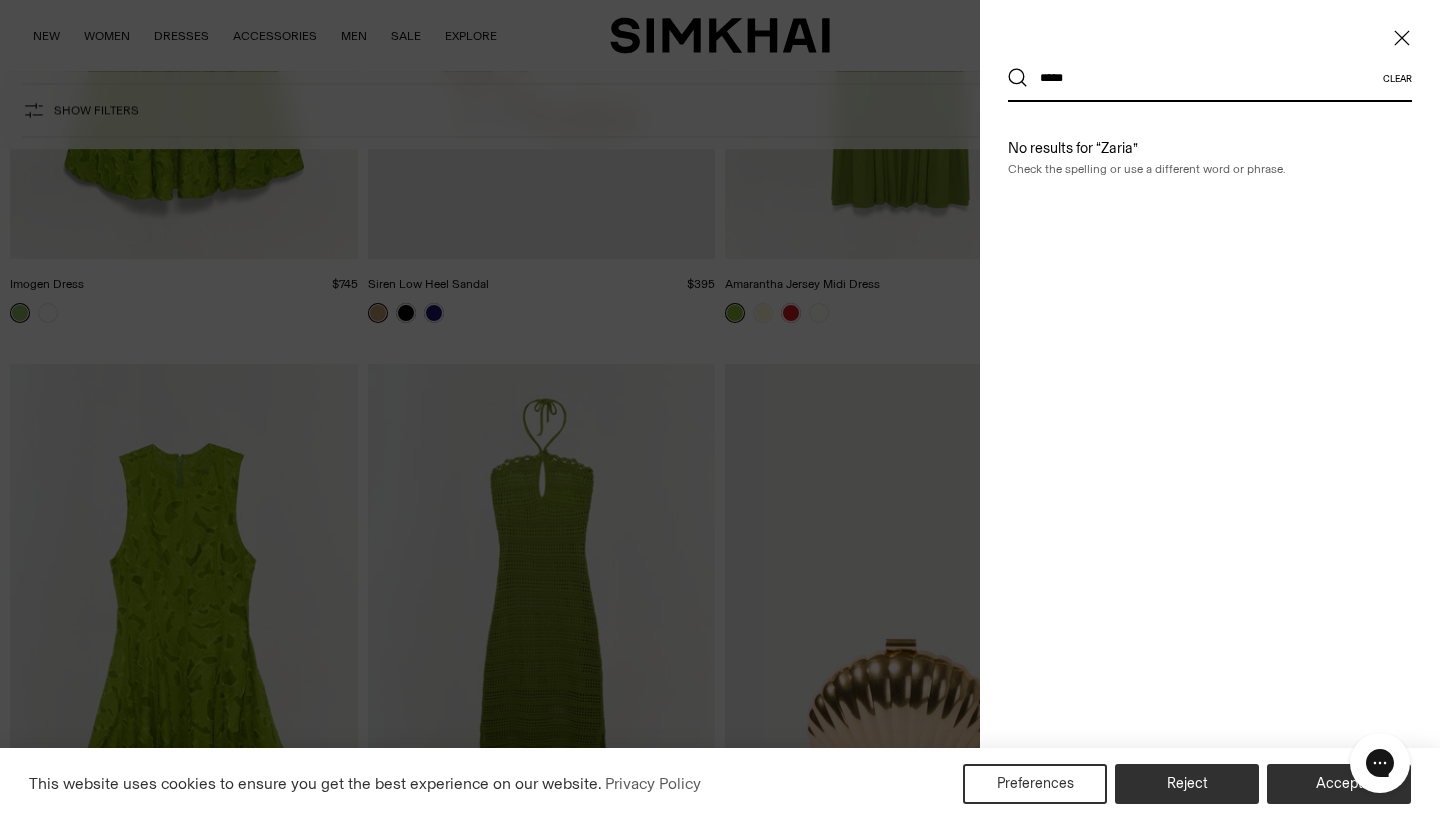 type on "*****" 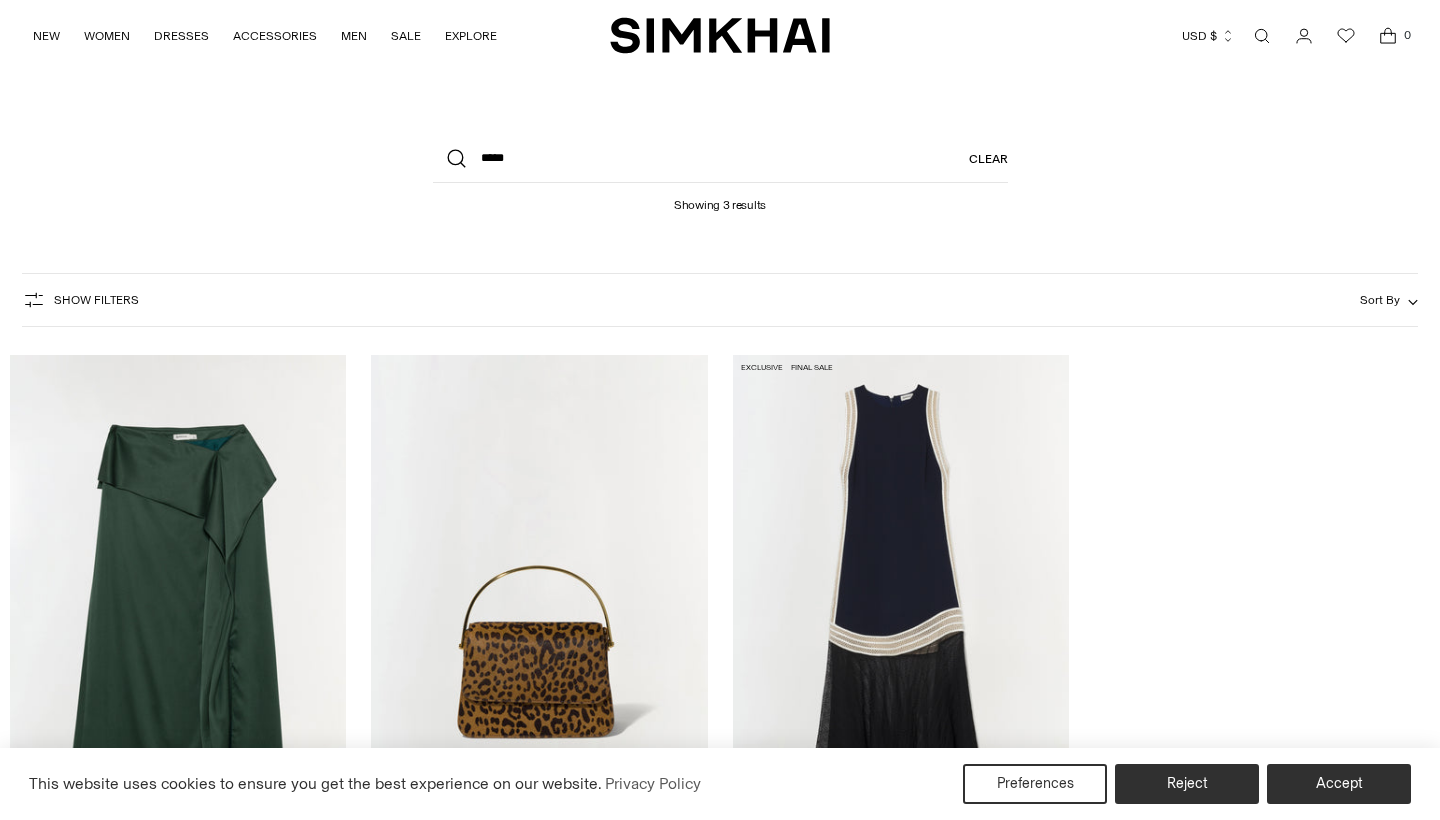 scroll, scrollTop: 0, scrollLeft: 0, axis: both 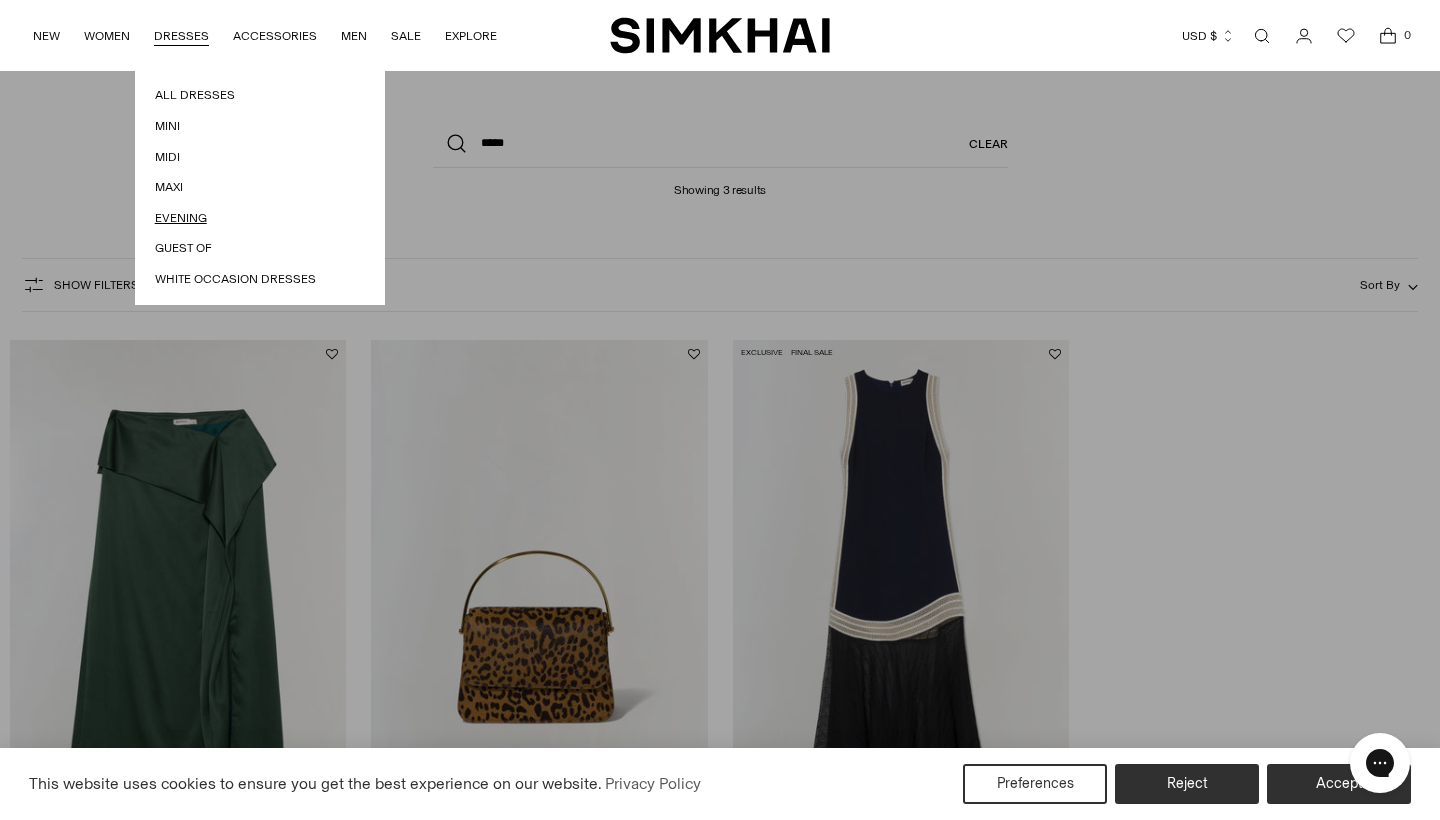 click on "Evening" at bounding box center [260, 218] 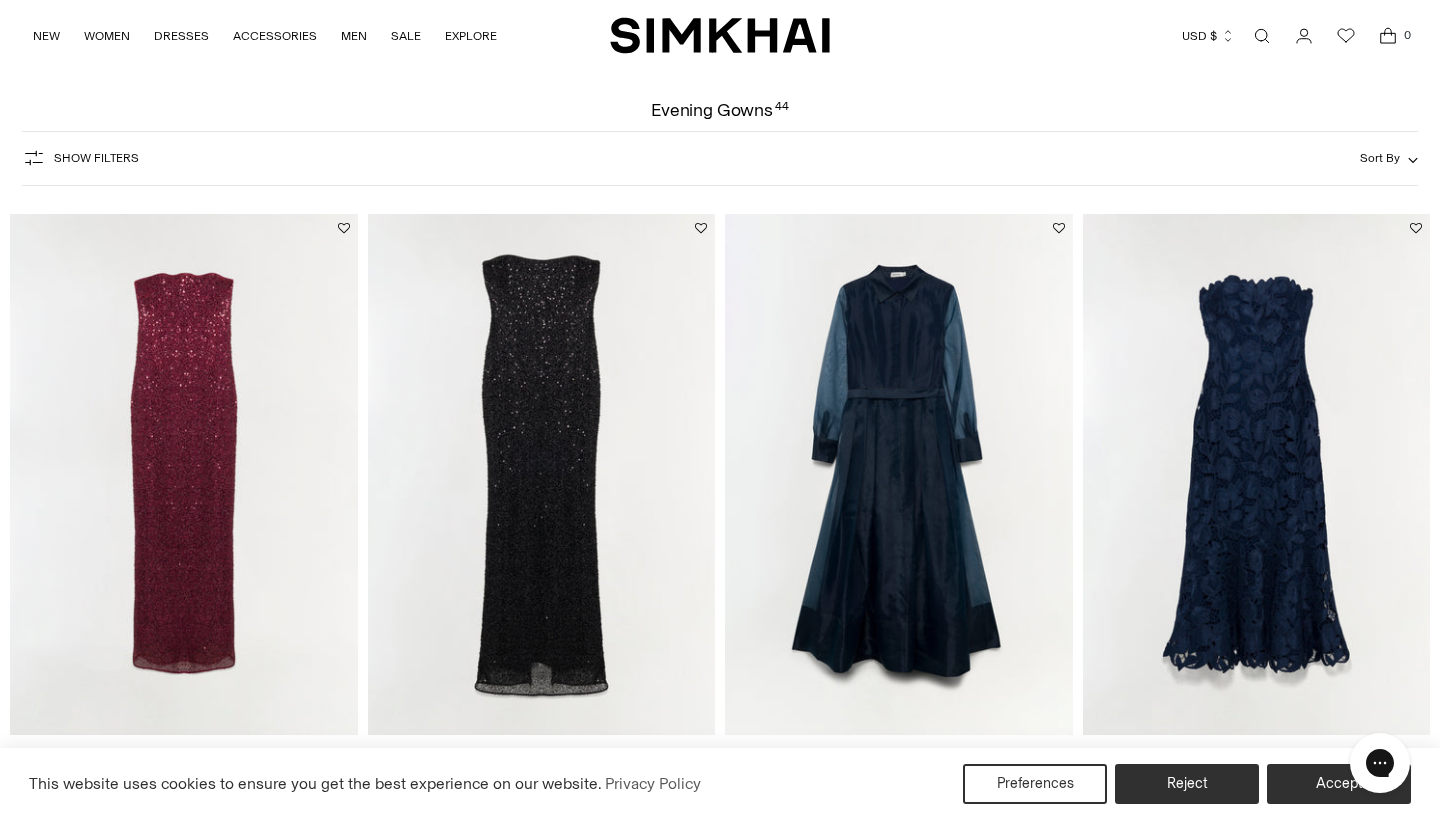 scroll, scrollTop: 105, scrollLeft: 0, axis: vertical 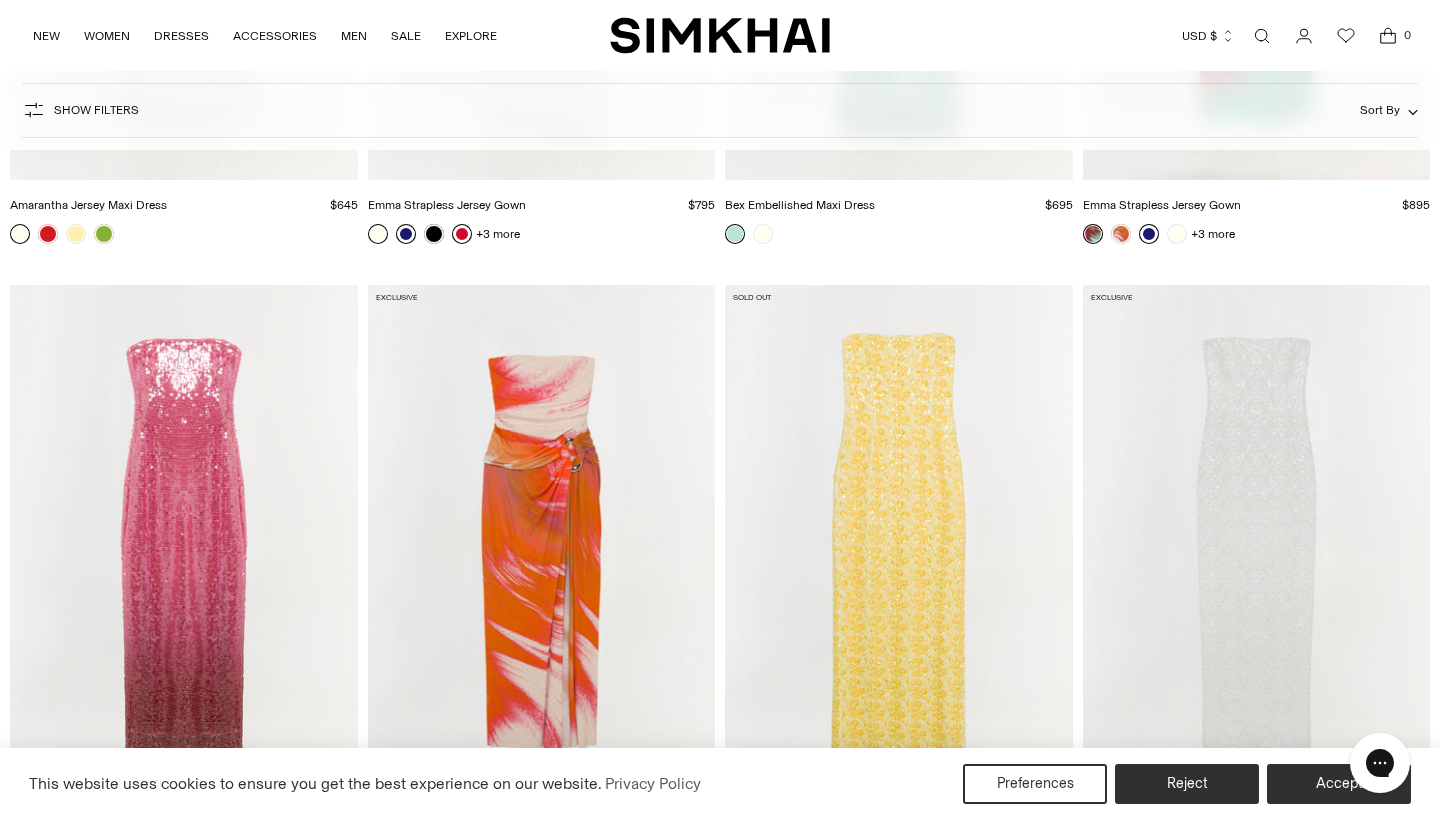 click 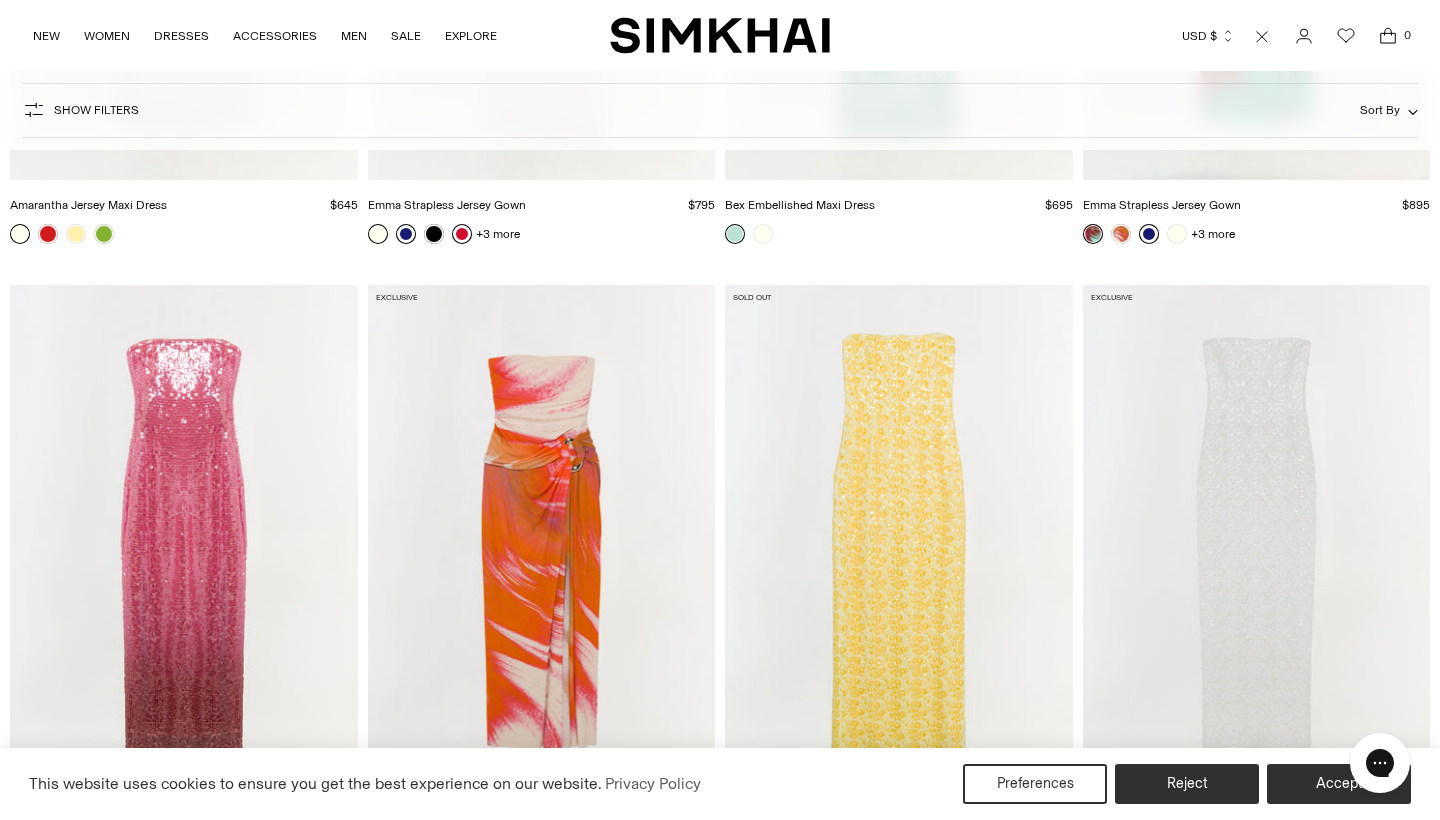 scroll, scrollTop: 0, scrollLeft: 0, axis: both 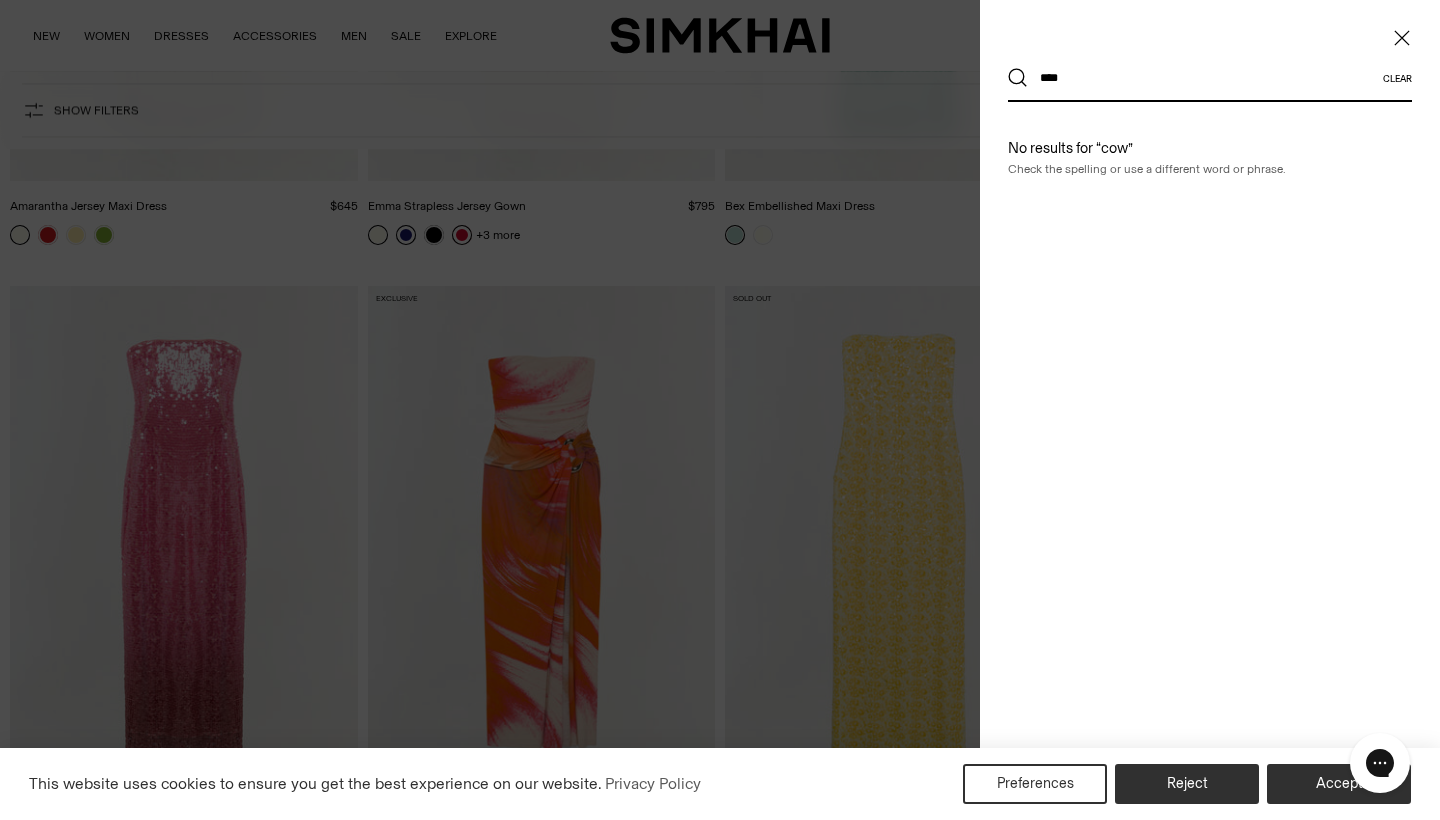 type on "****" 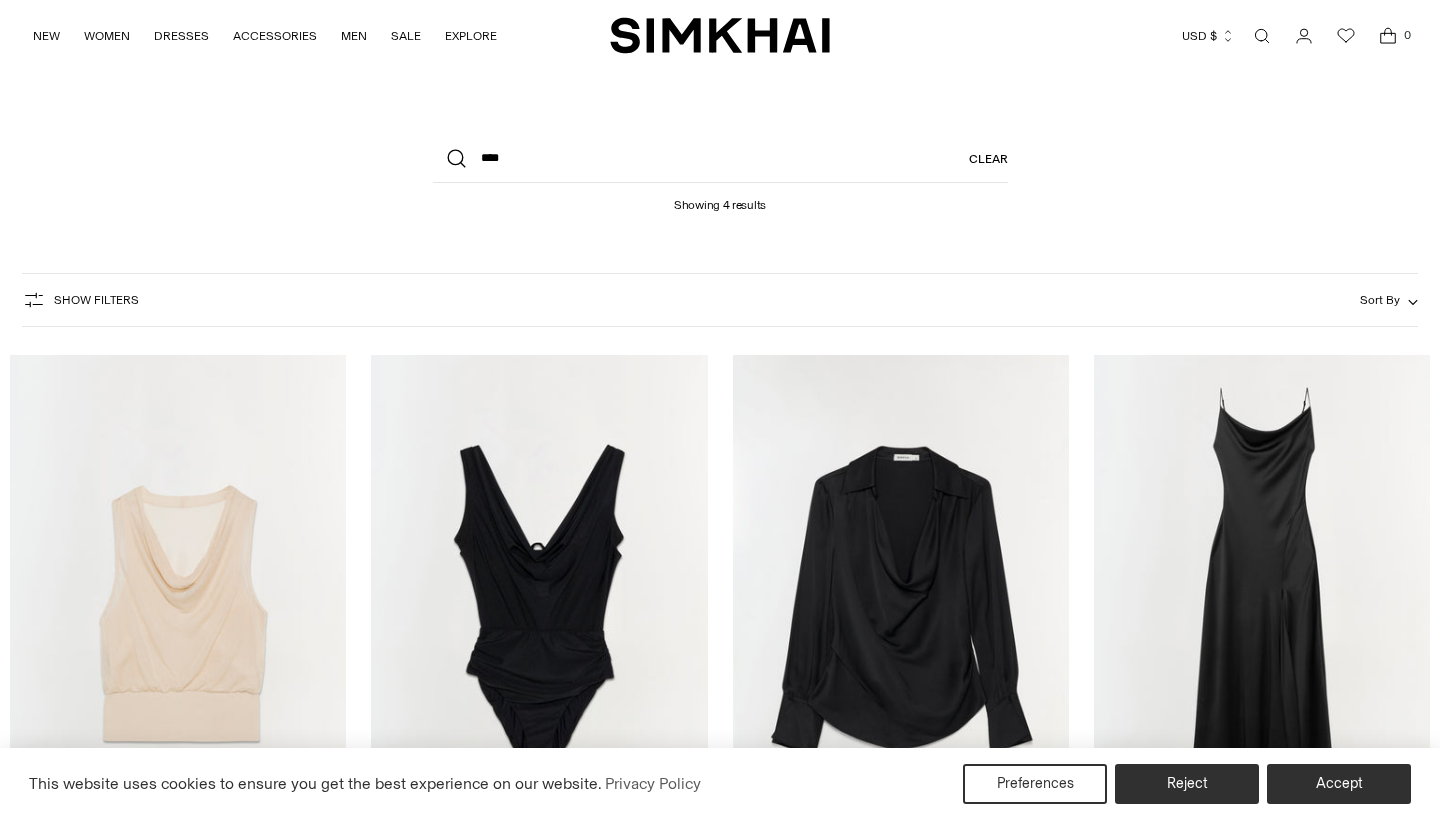 scroll, scrollTop: 0, scrollLeft: 0, axis: both 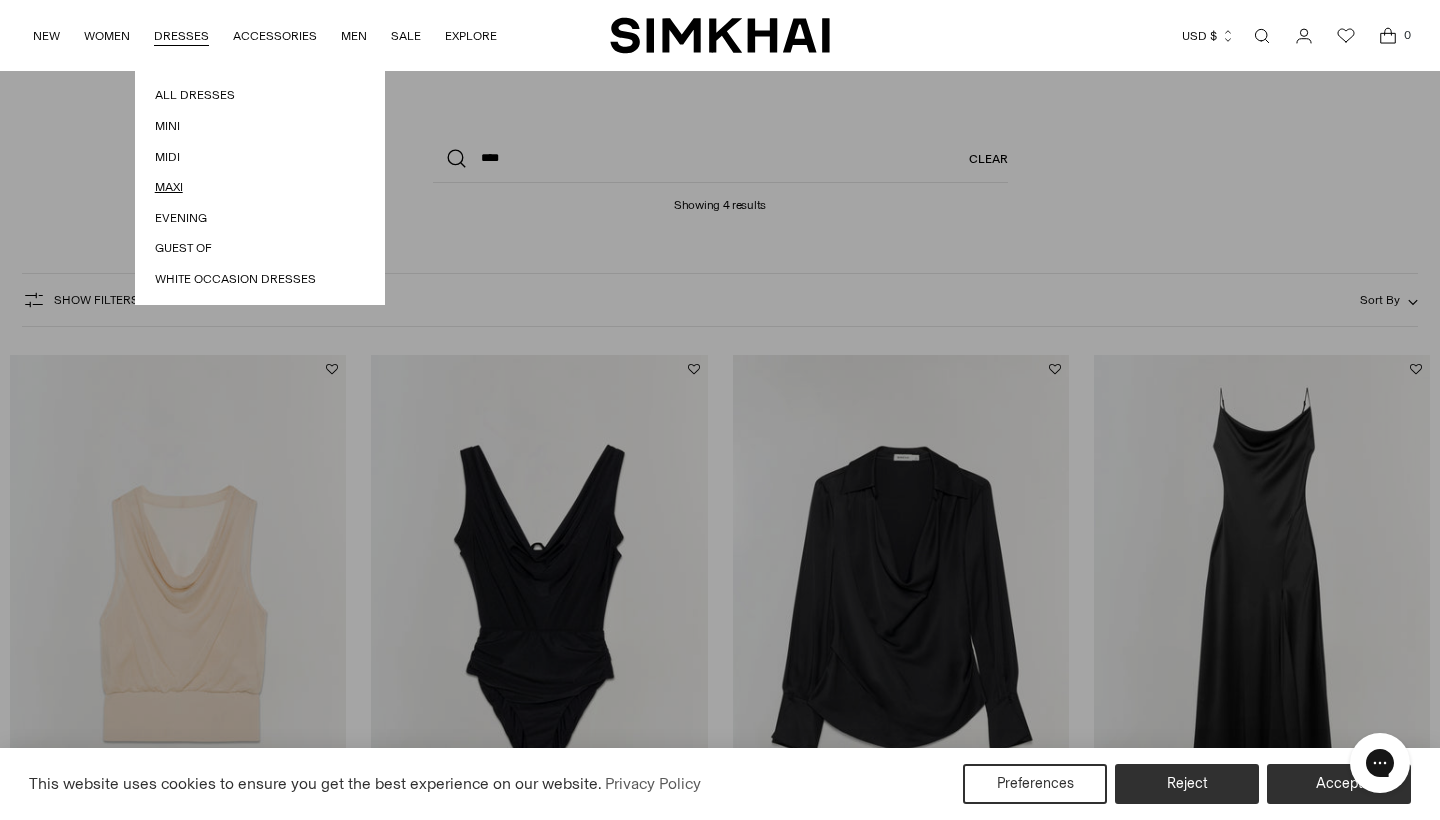 click on "Maxi" at bounding box center (260, 187) 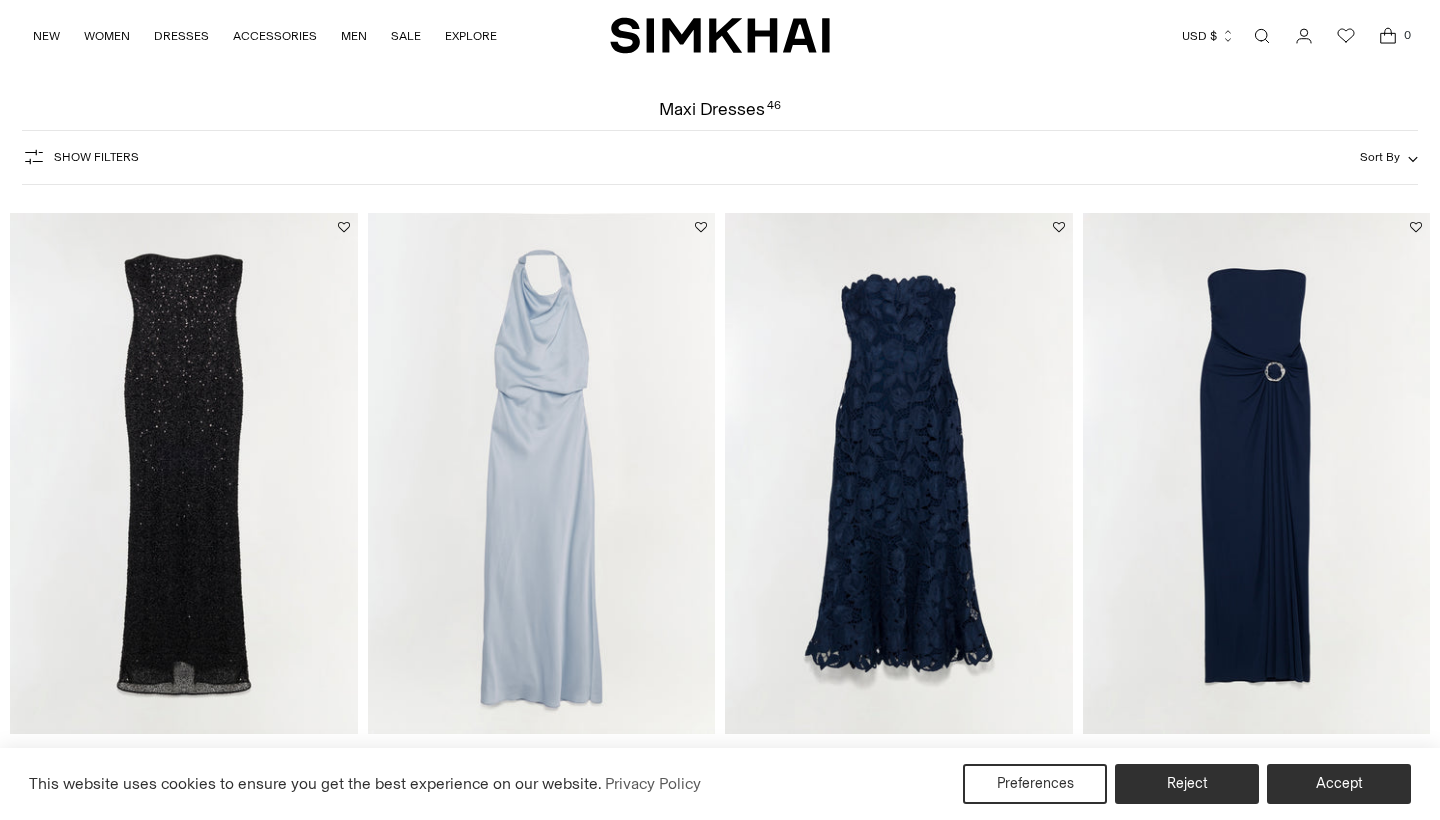 scroll, scrollTop: 189, scrollLeft: 0, axis: vertical 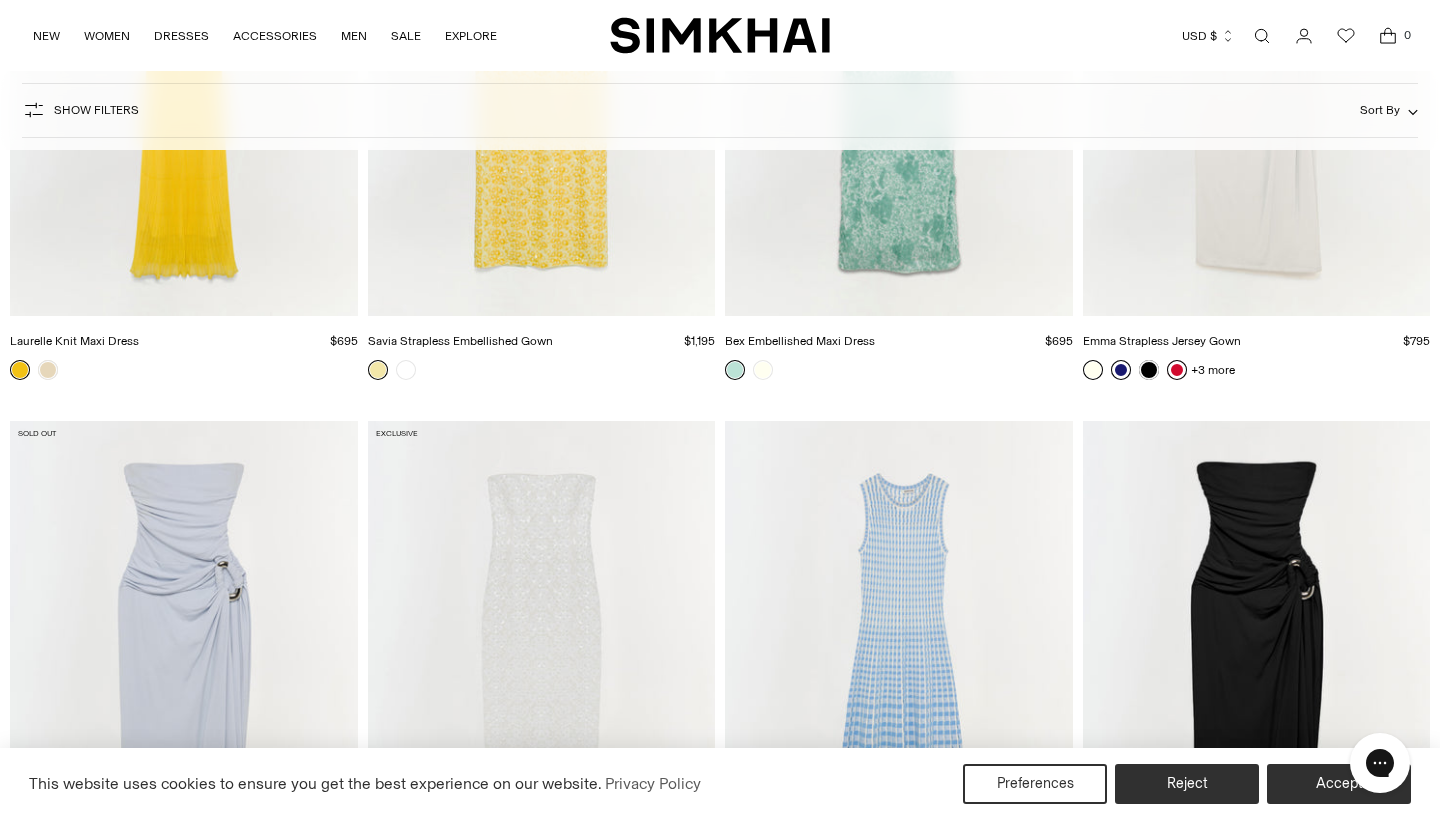 click 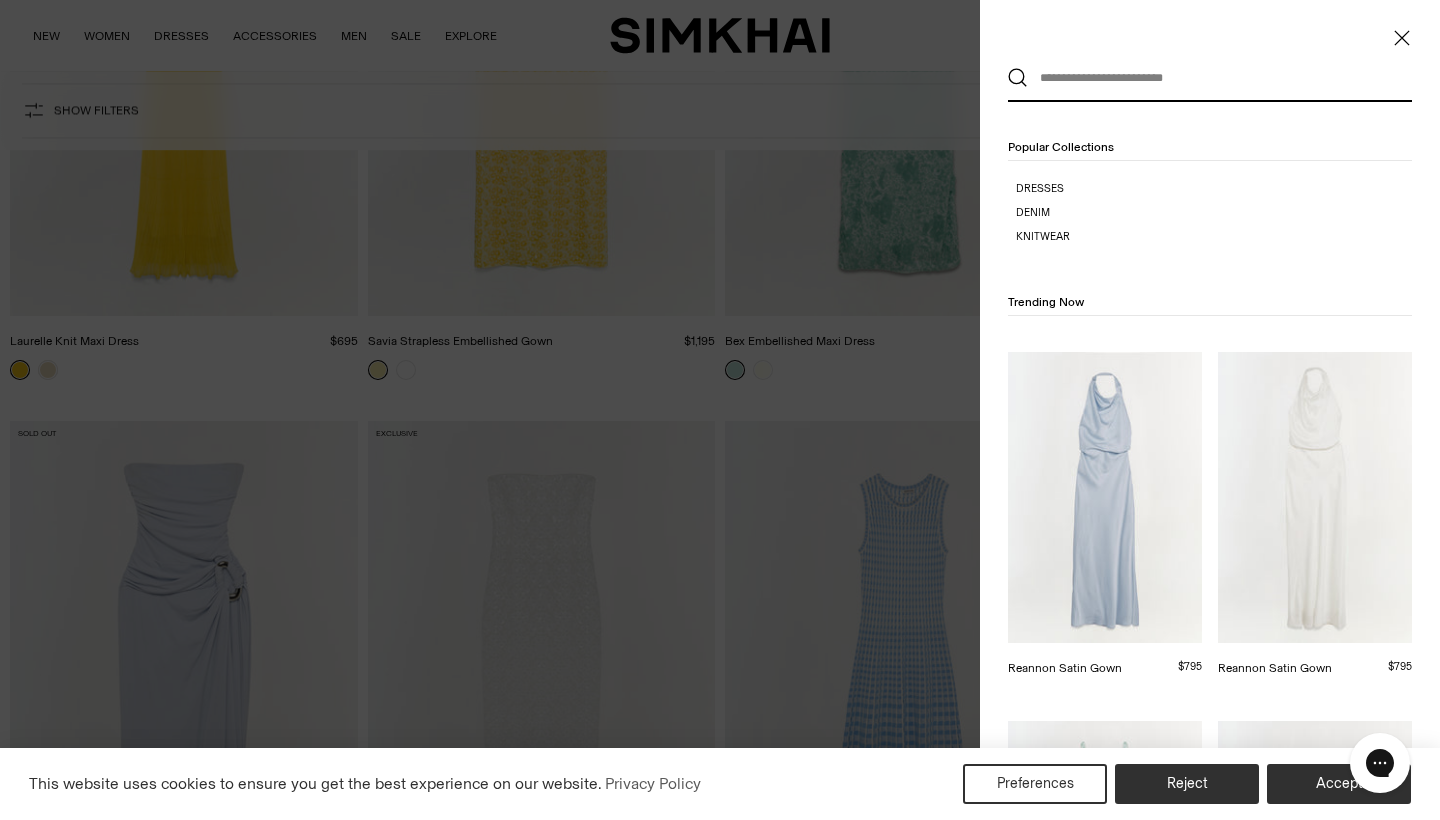 scroll, scrollTop: 0, scrollLeft: 0, axis: both 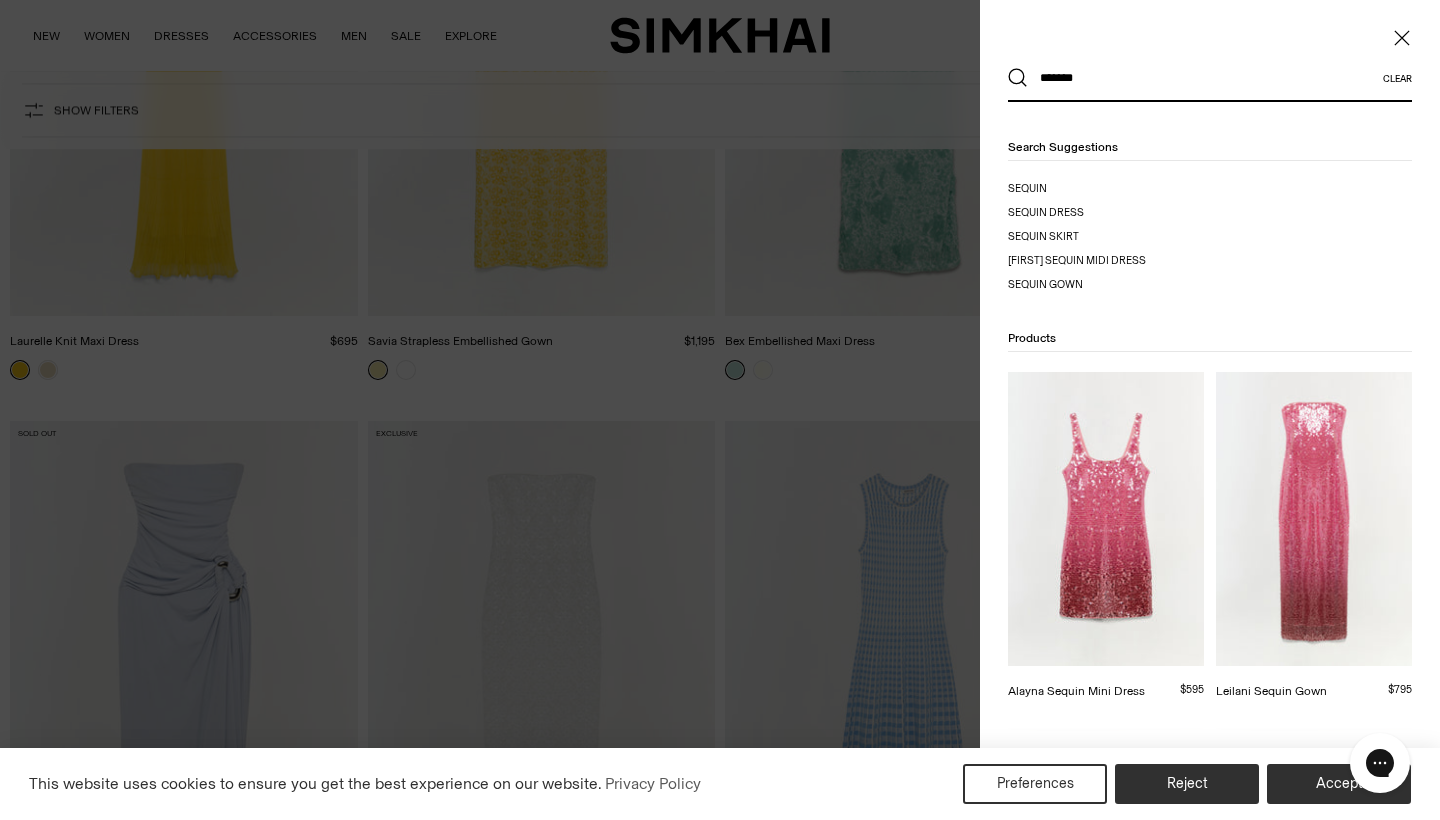 type on "*******" 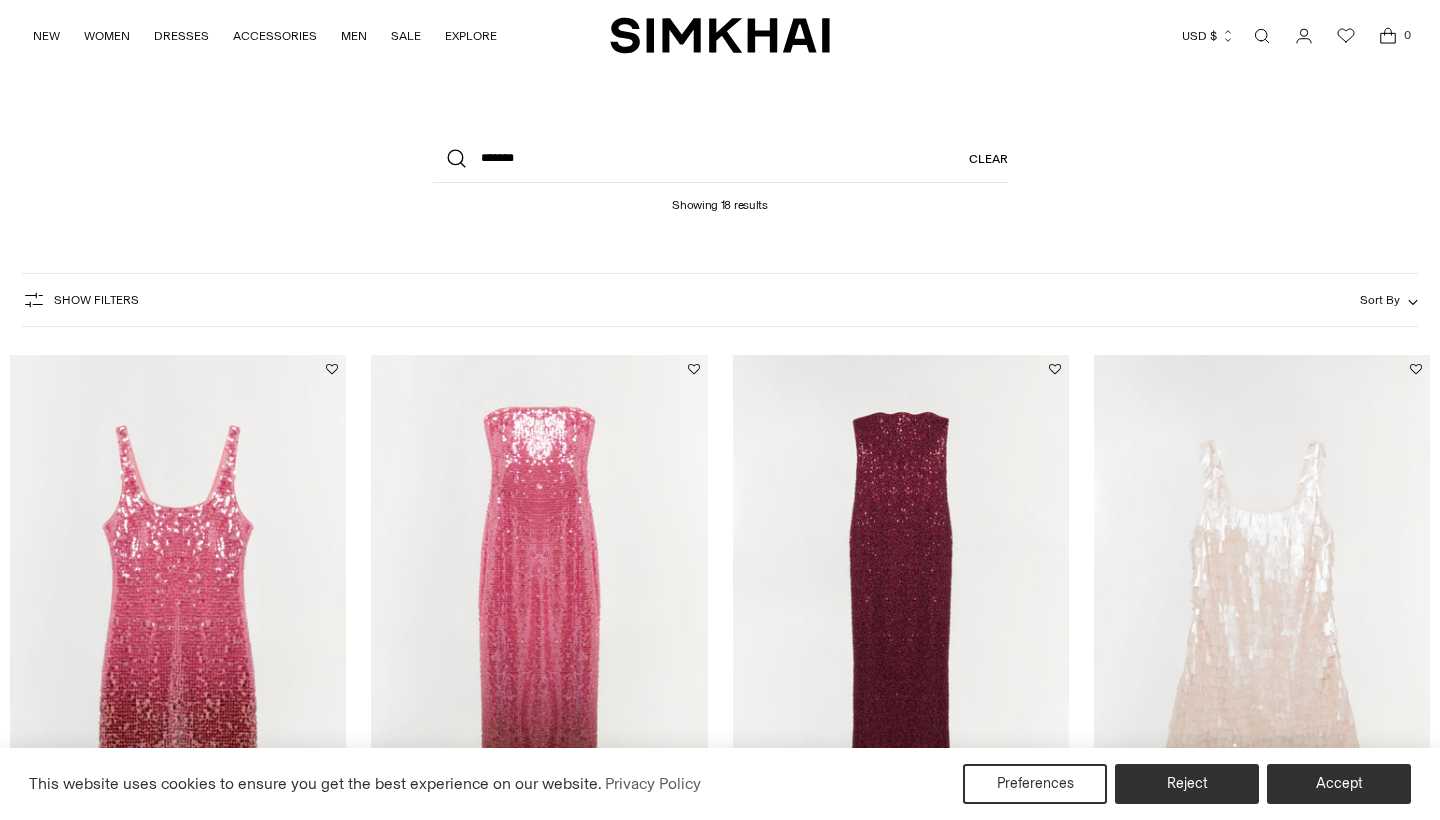 scroll, scrollTop: 0, scrollLeft: 0, axis: both 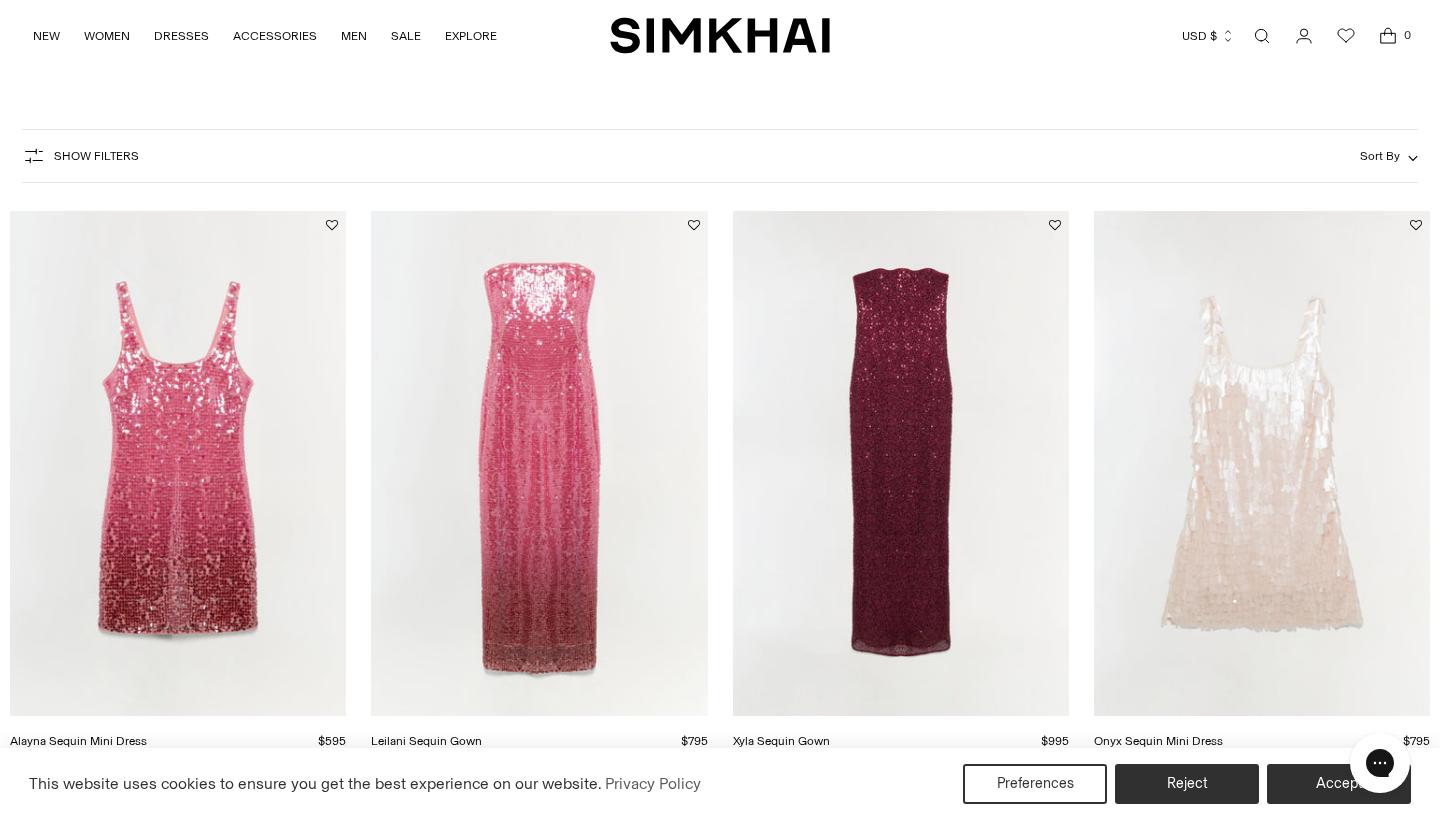 click at bounding box center (0, 0) 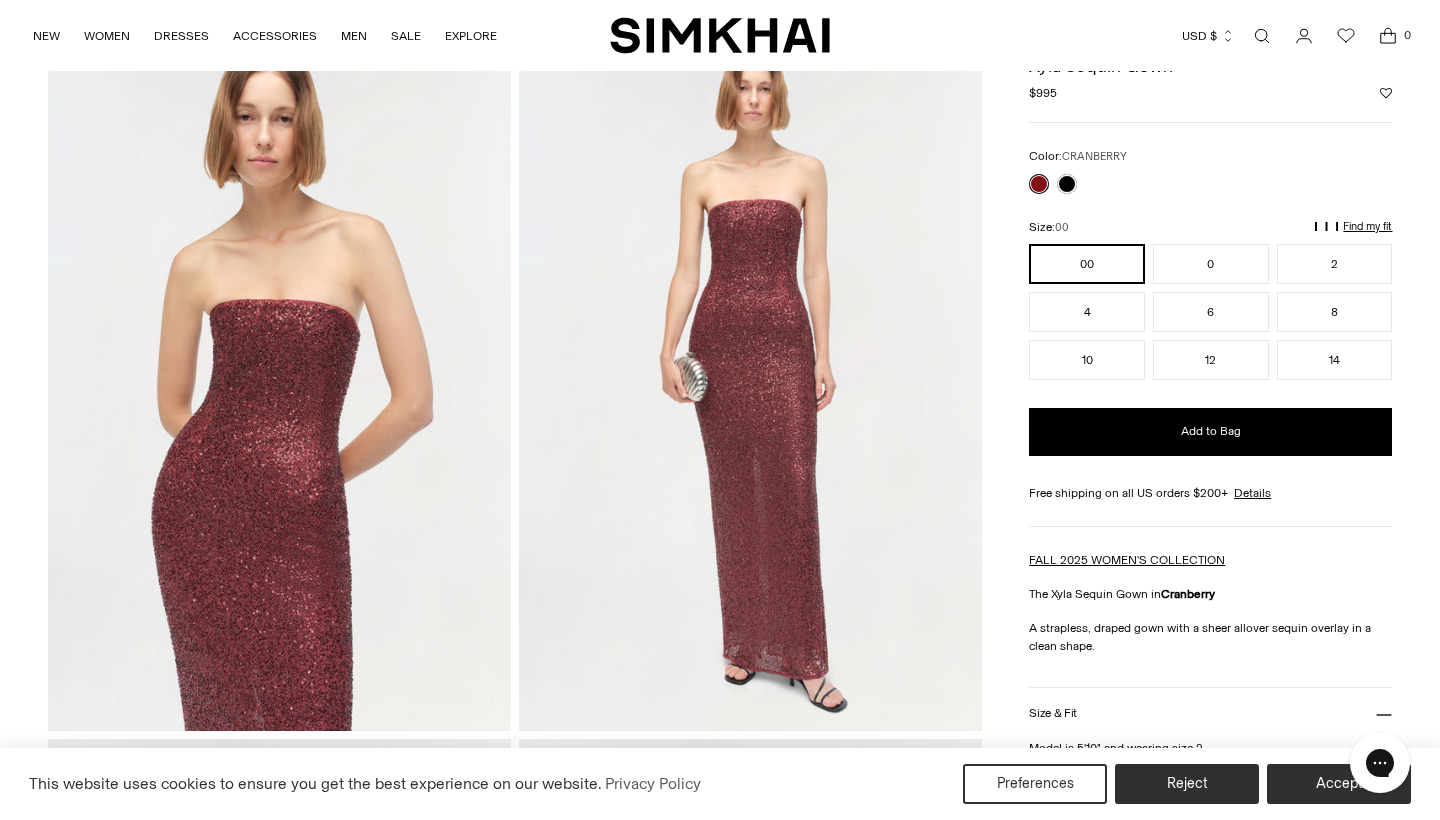 scroll, scrollTop: 86, scrollLeft: 0, axis: vertical 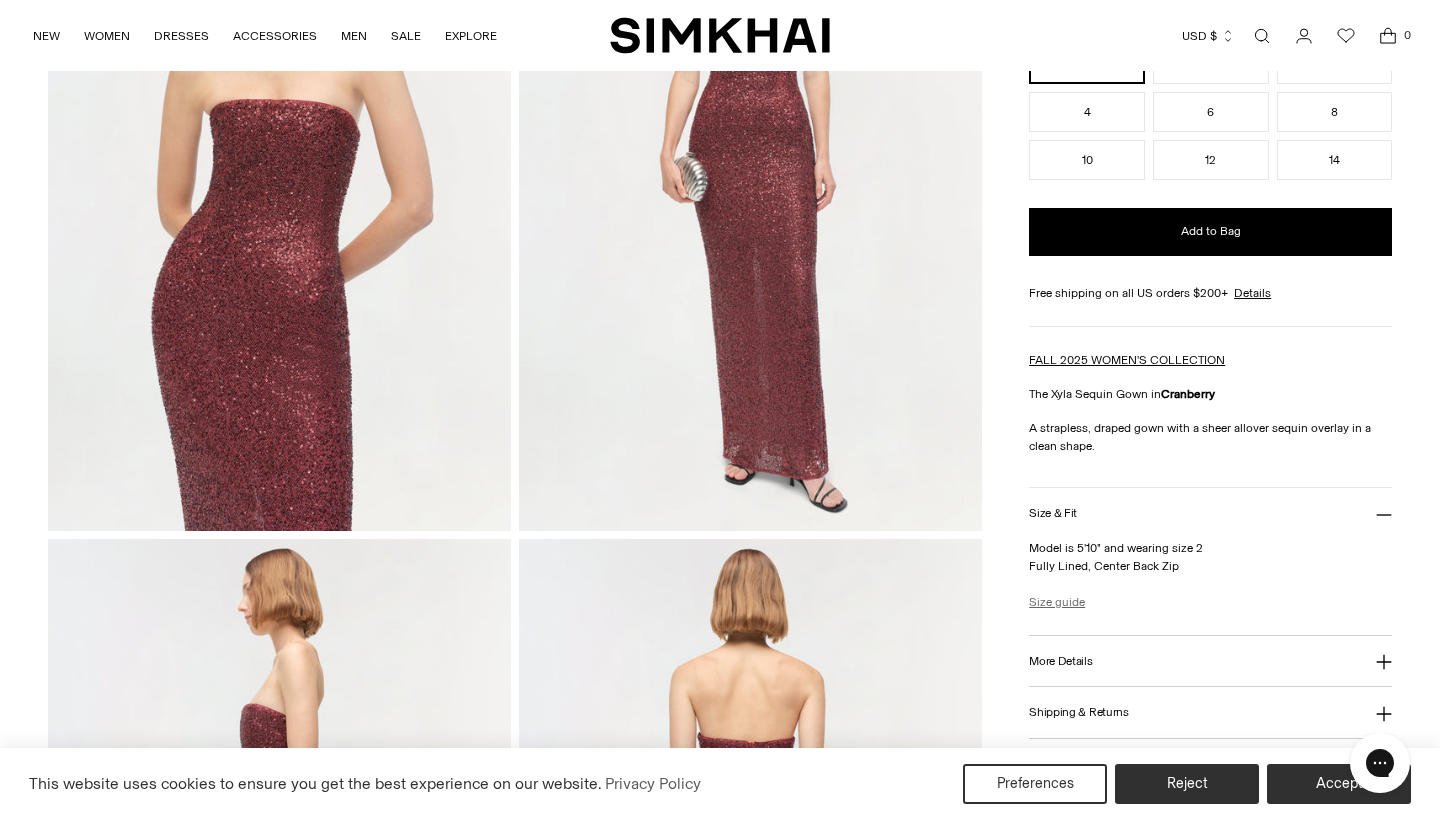 click on "Size guide" at bounding box center [1057, 602] 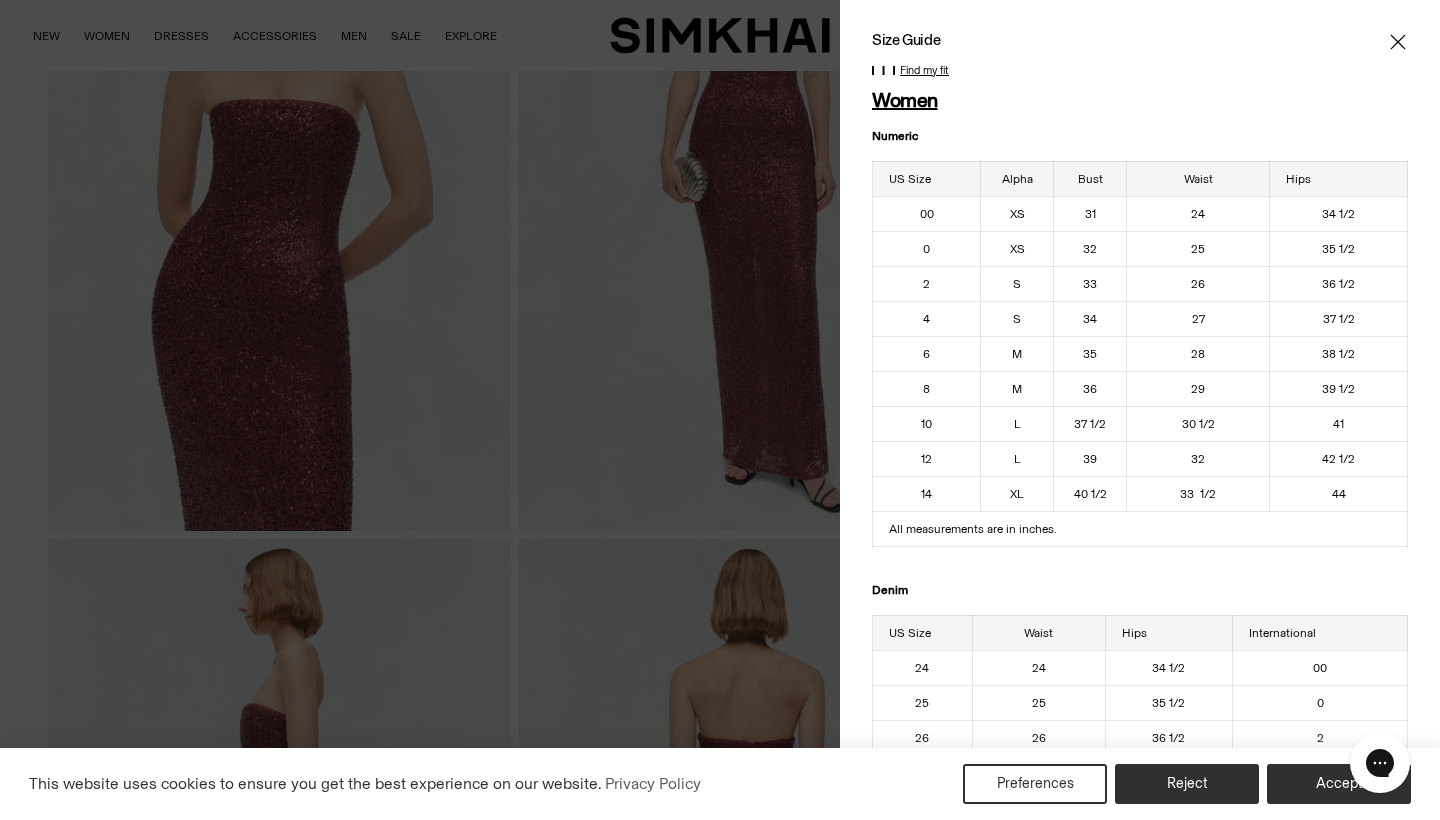 click at bounding box center (1398, 42) 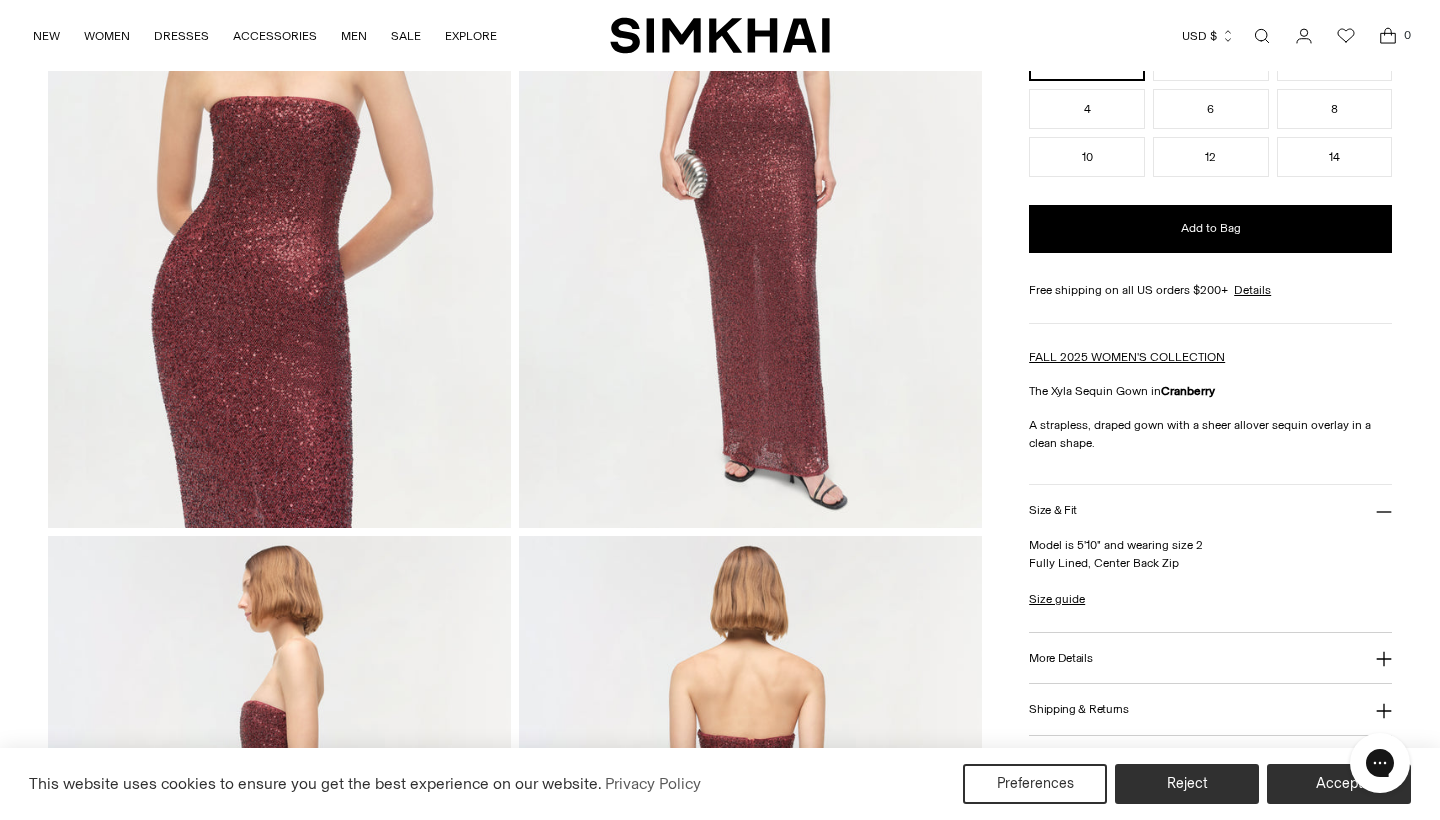 scroll, scrollTop: 280, scrollLeft: 0, axis: vertical 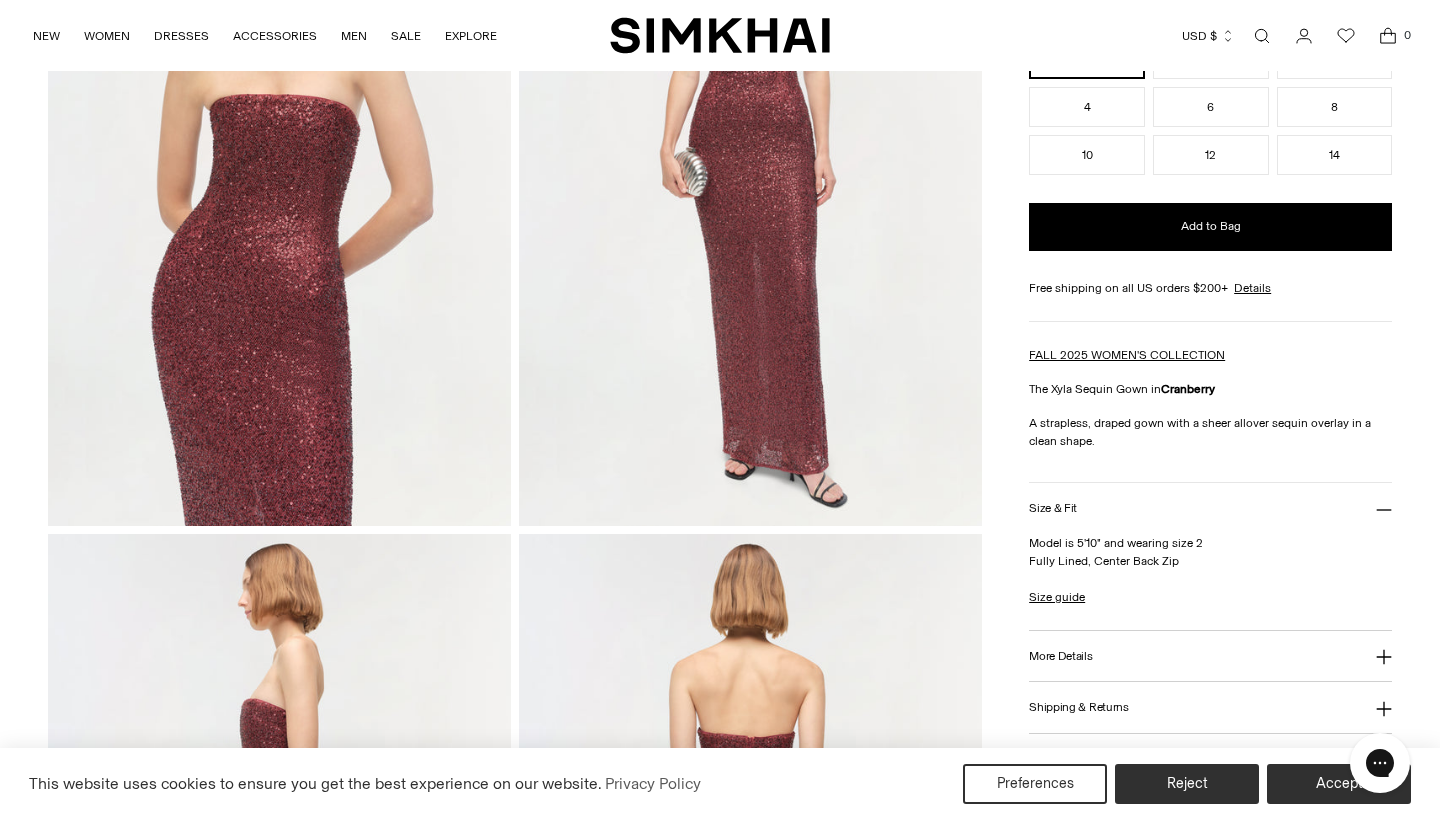 click on "More Details" at bounding box center [1060, 656] 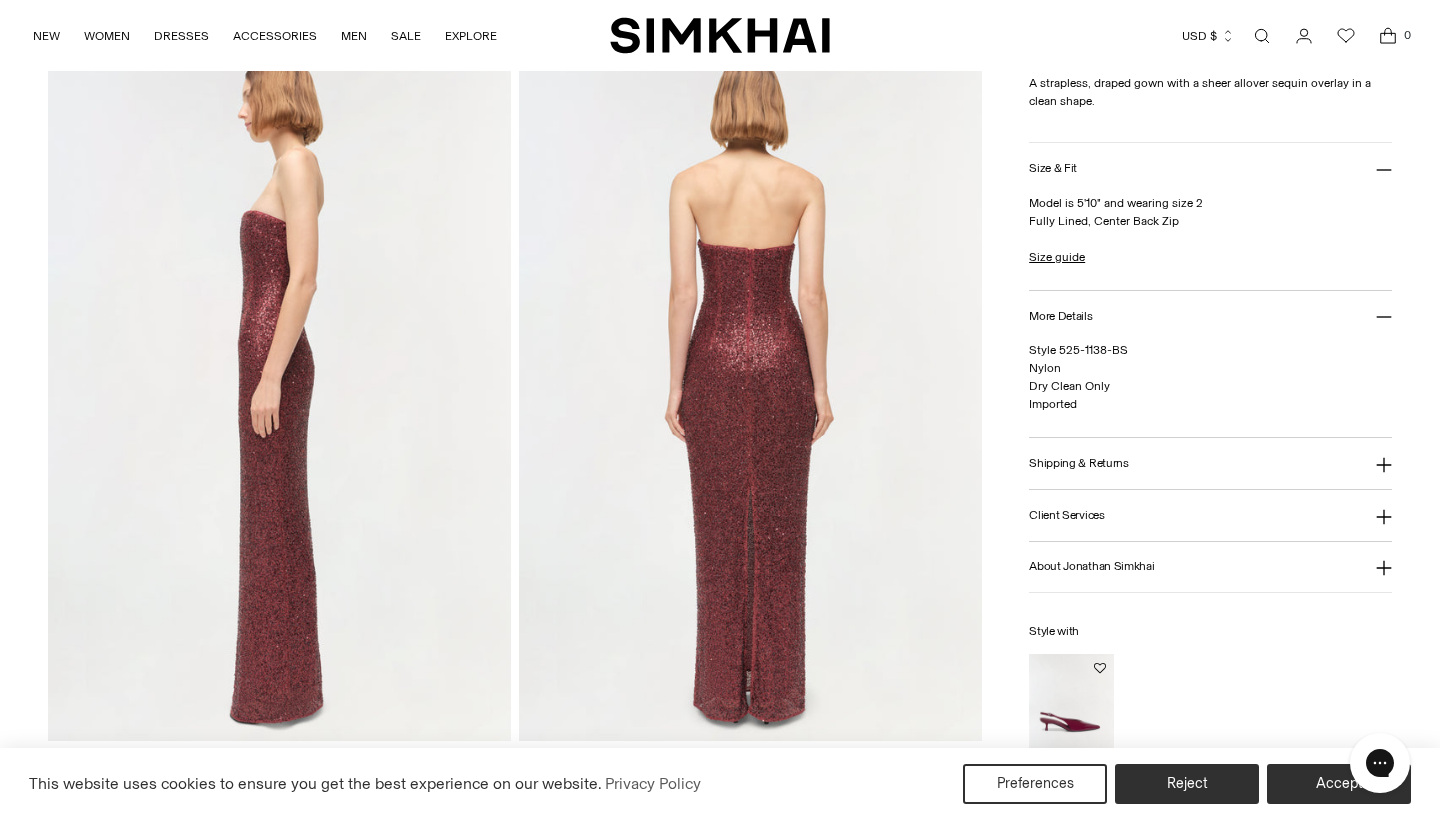 scroll, scrollTop: 821, scrollLeft: 0, axis: vertical 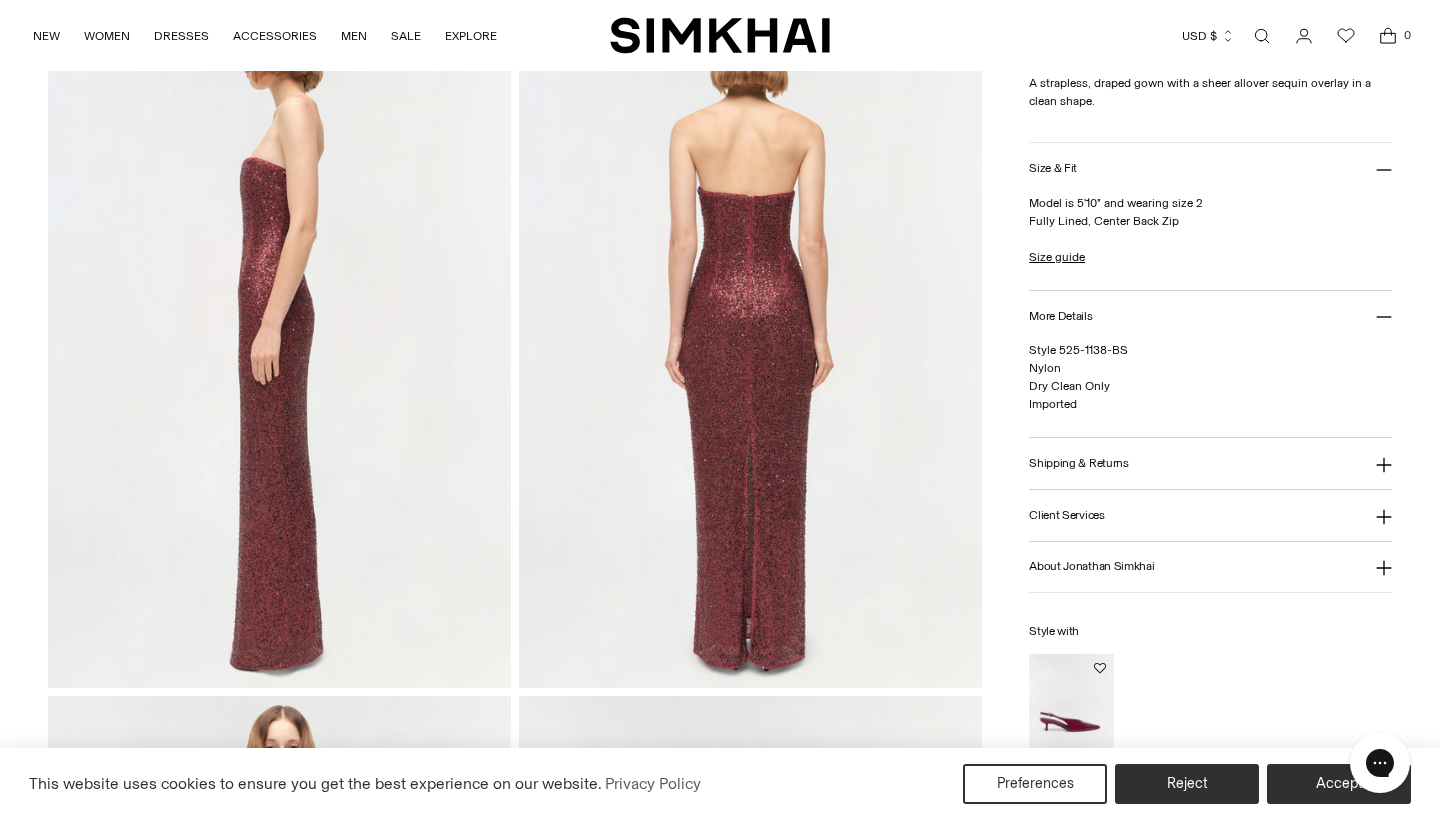 click at bounding box center [0, 0] 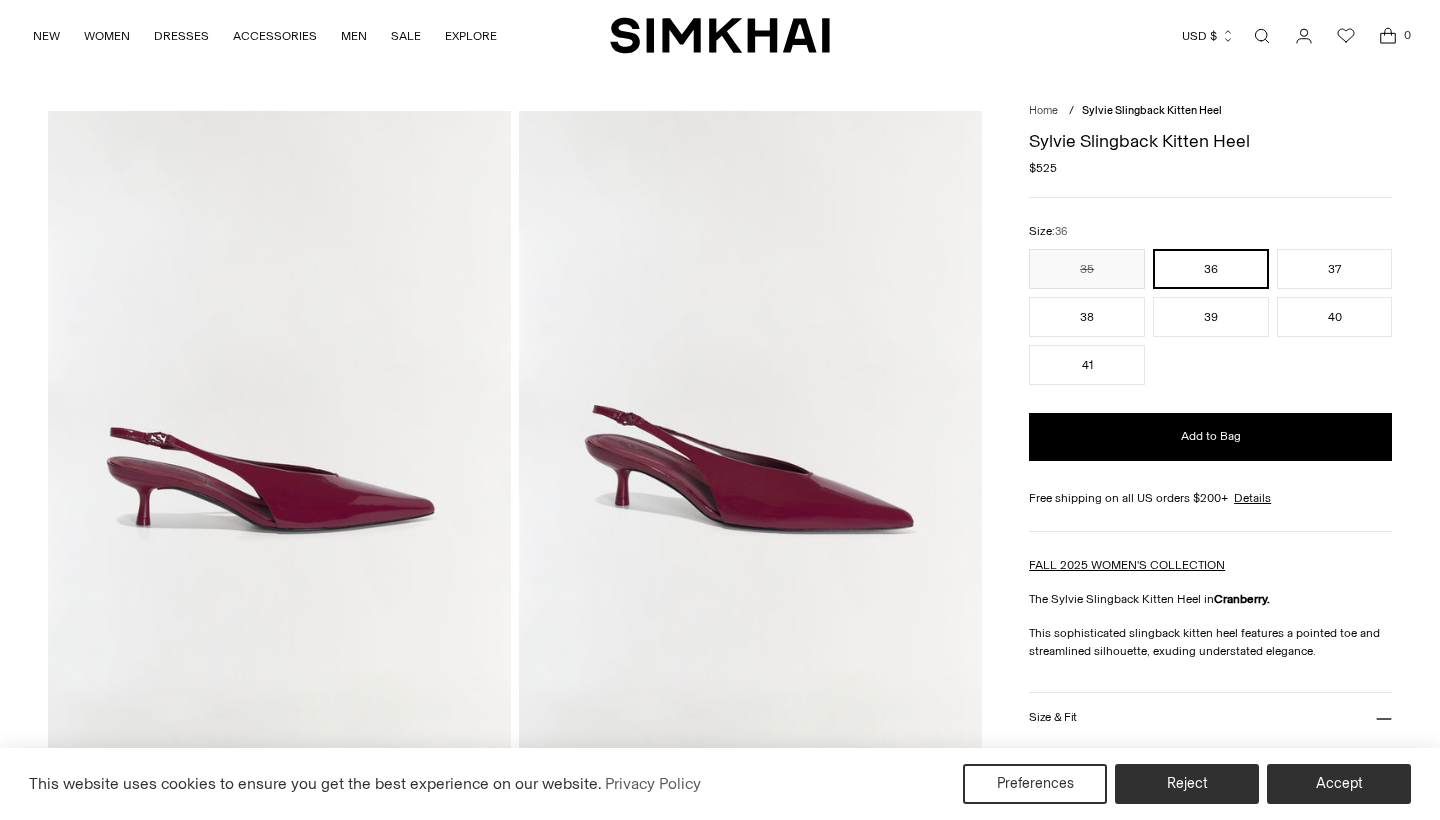 scroll, scrollTop: 0, scrollLeft: 0, axis: both 